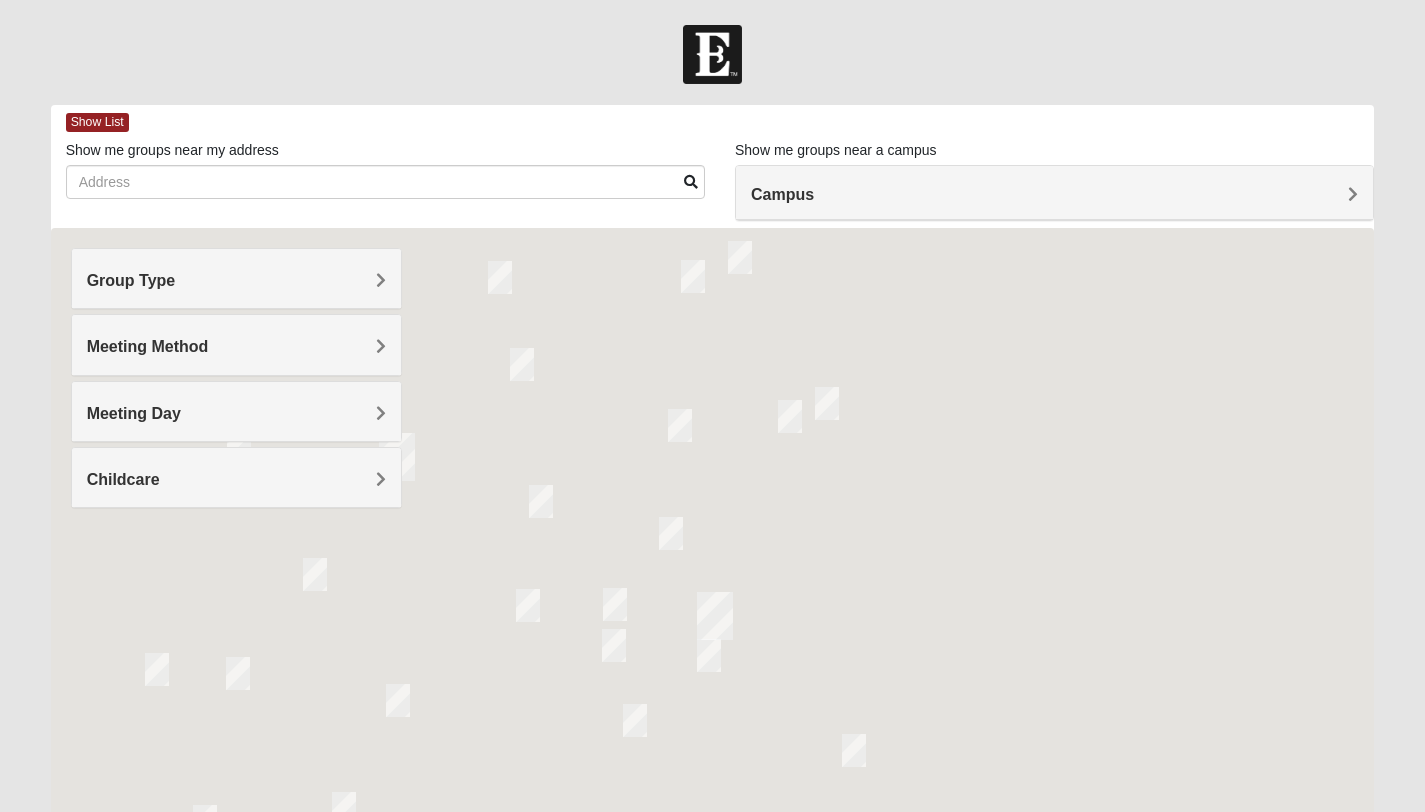 scroll, scrollTop: 0, scrollLeft: 0, axis: both 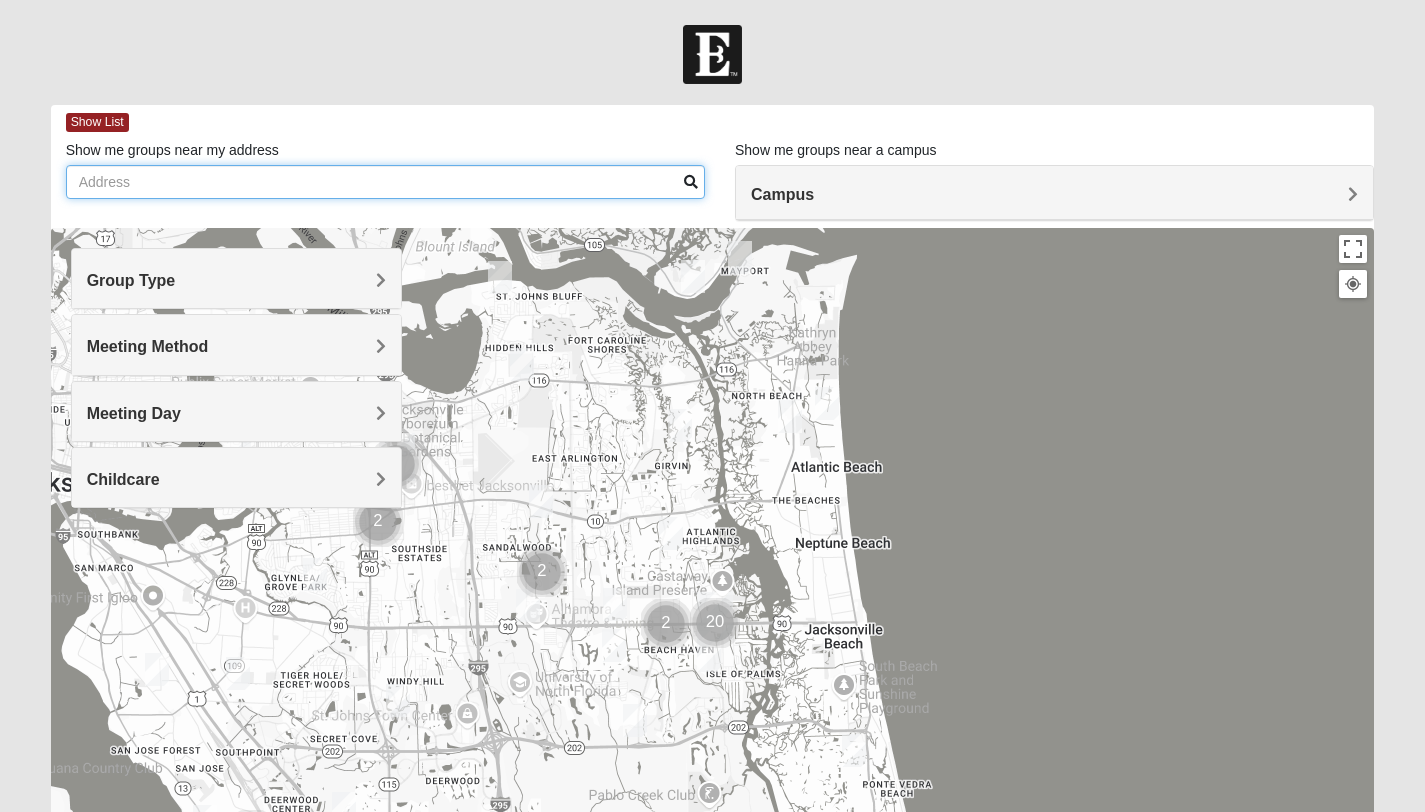 click on "Show me groups near my address" at bounding box center (385, 182) 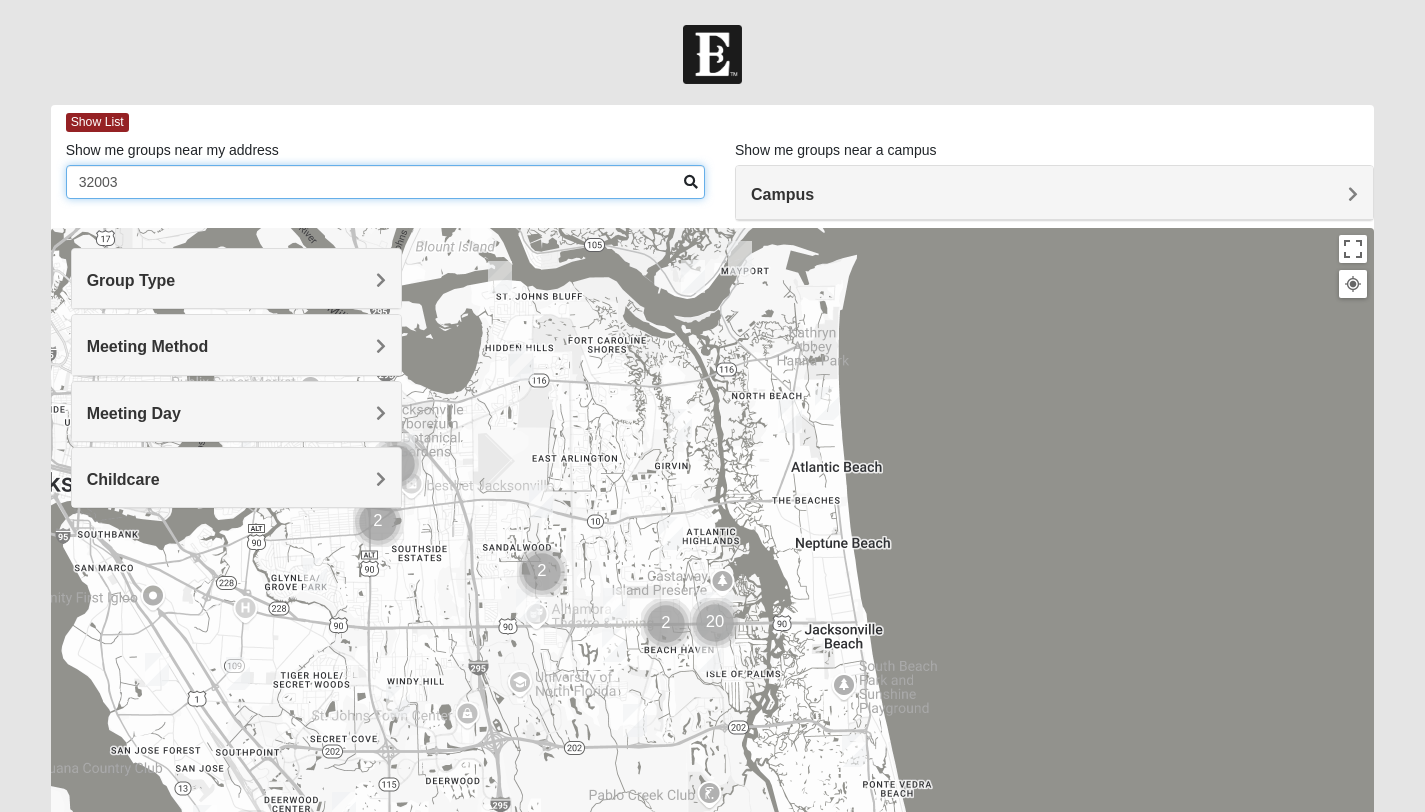 type on "32003" 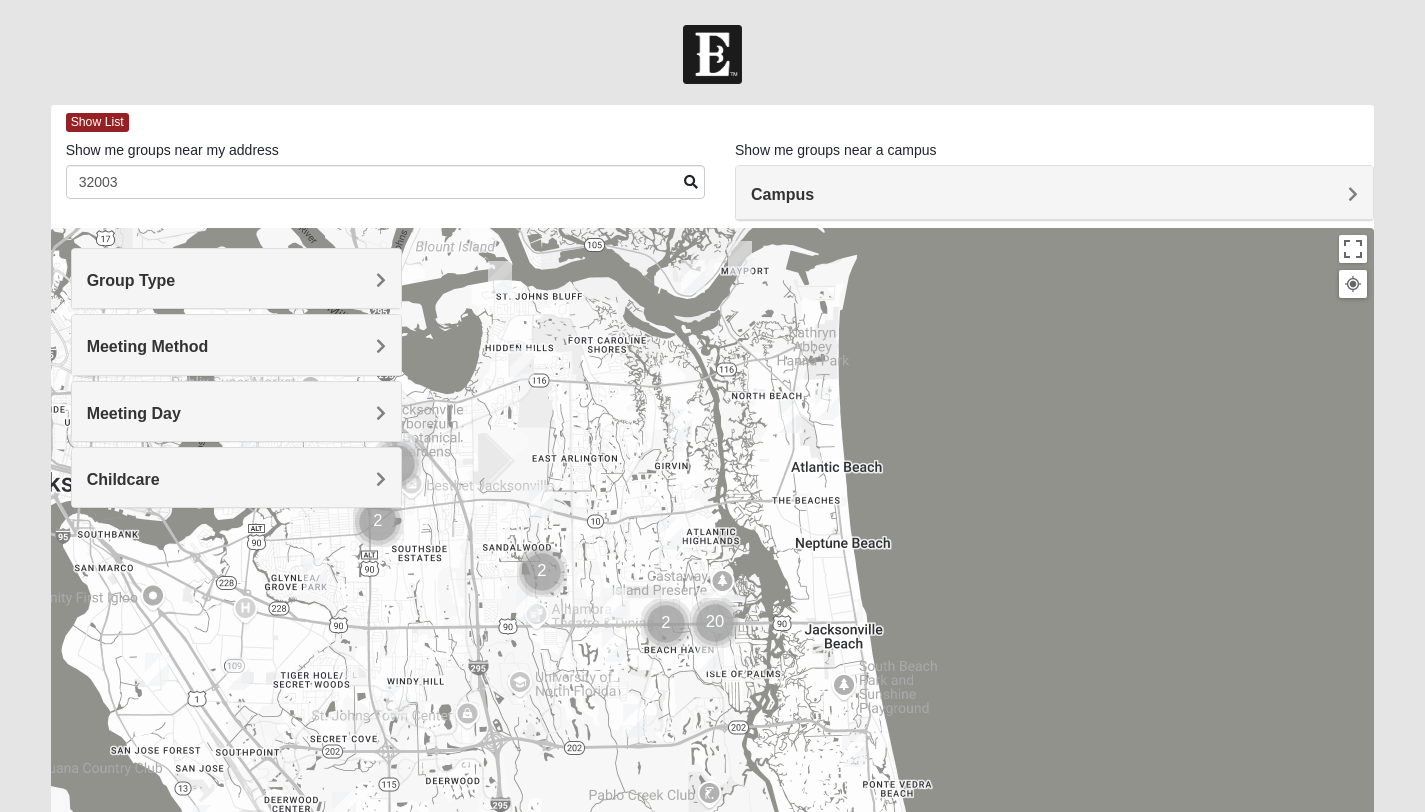 click on "Campus" at bounding box center (782, 194) 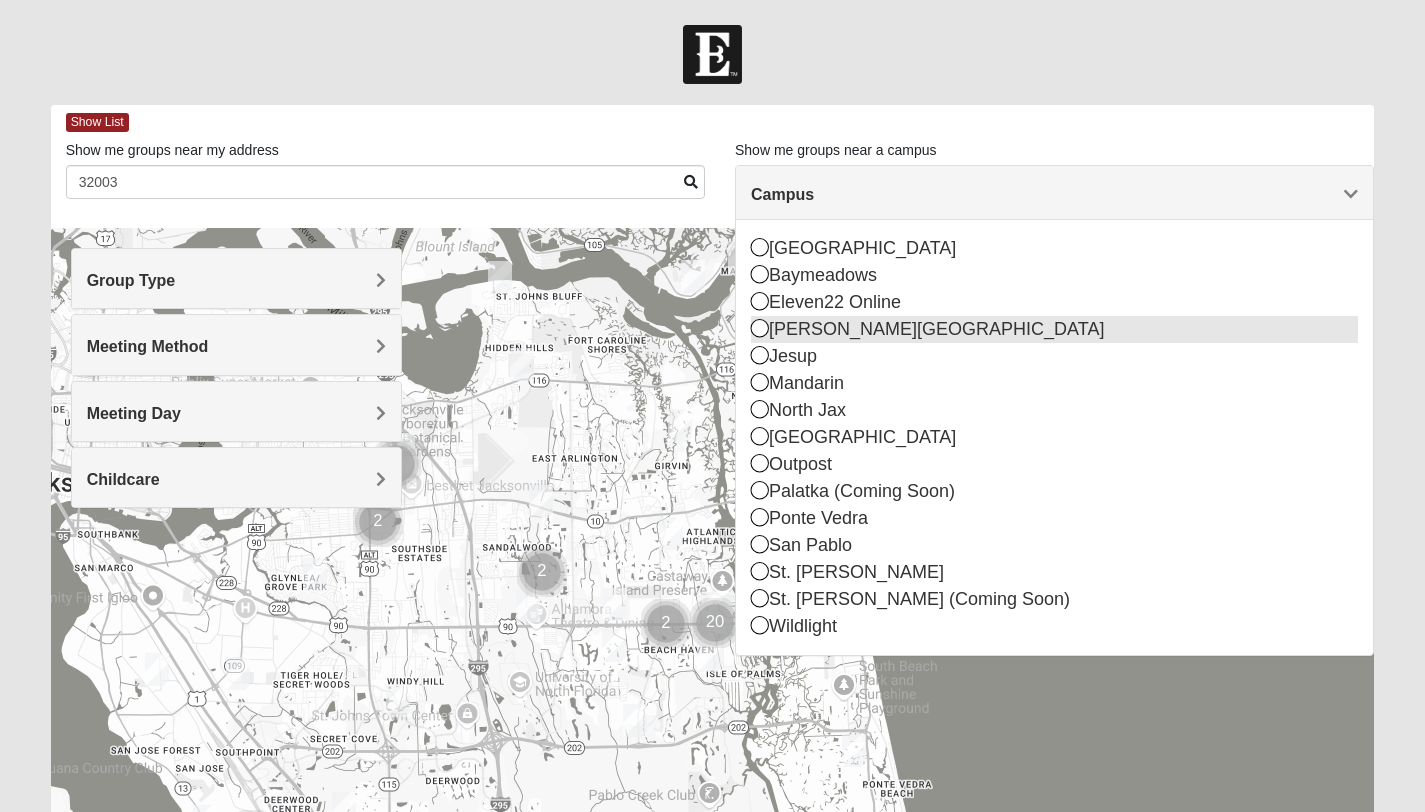 click on "[PERSON_NAME][GEOGRAPHIC_DATA]" at bounding box center [1054, 329] 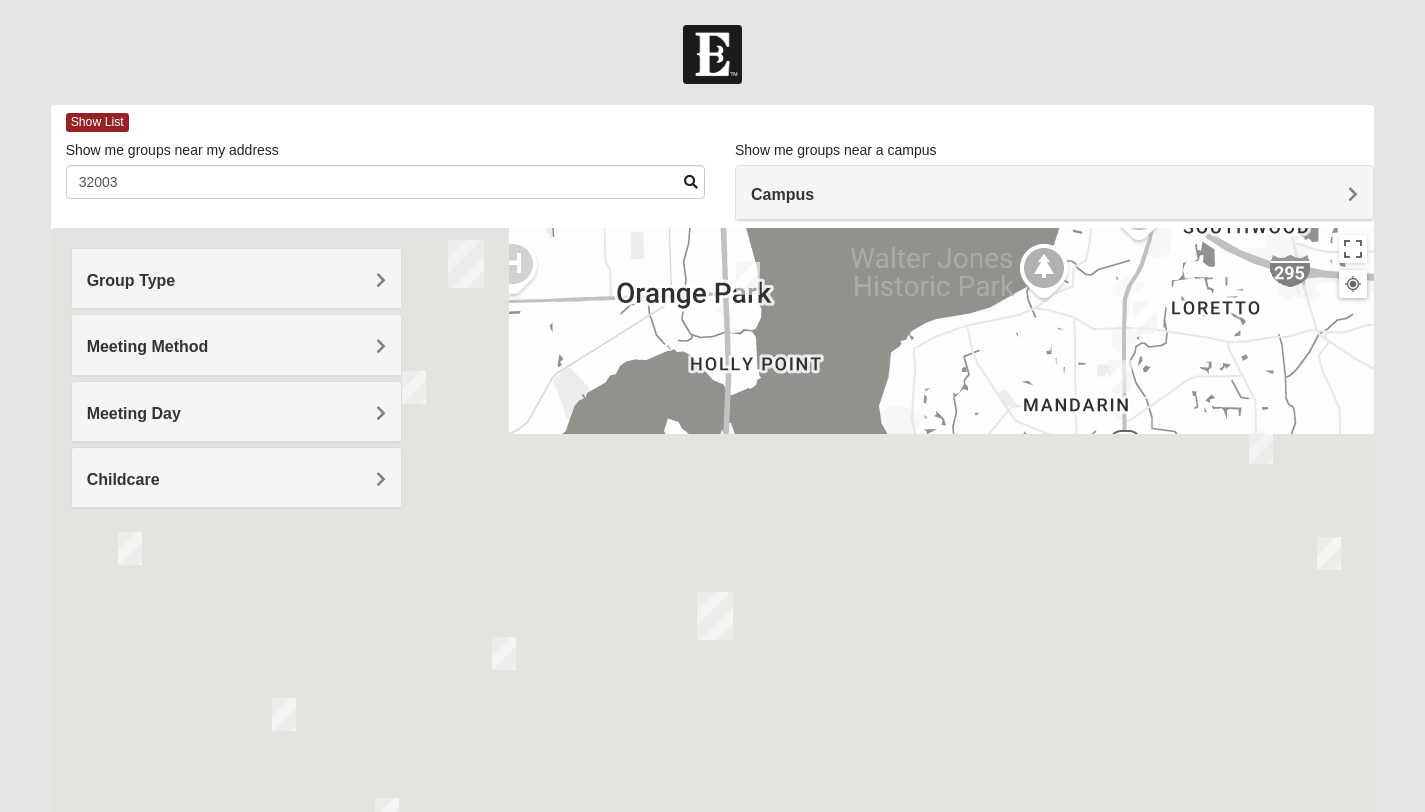 click at bounding box center (712, 54) 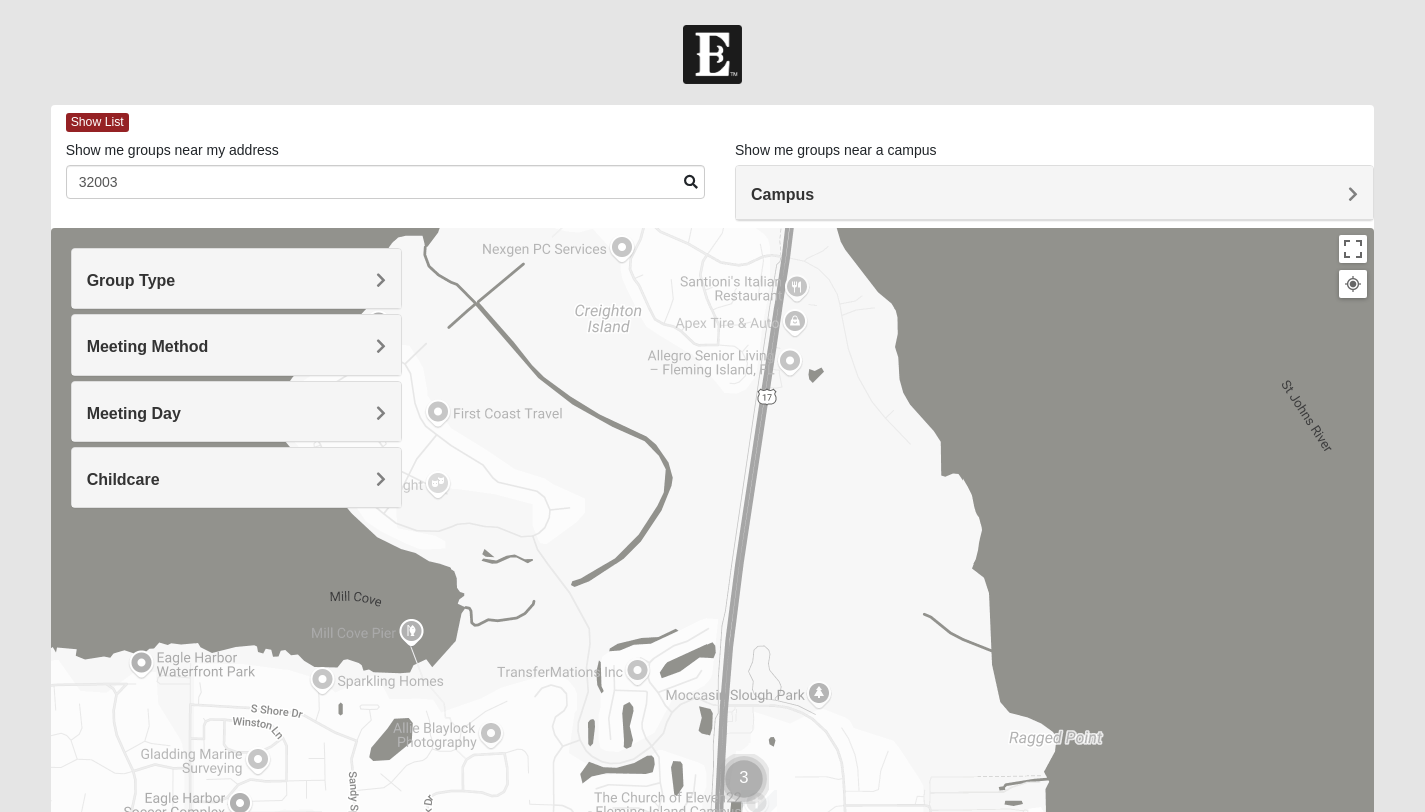 drag, startPoint x: 879, startPoint y: 608, endPoint x: 718, endPoint y: 186, distance: 451.66913 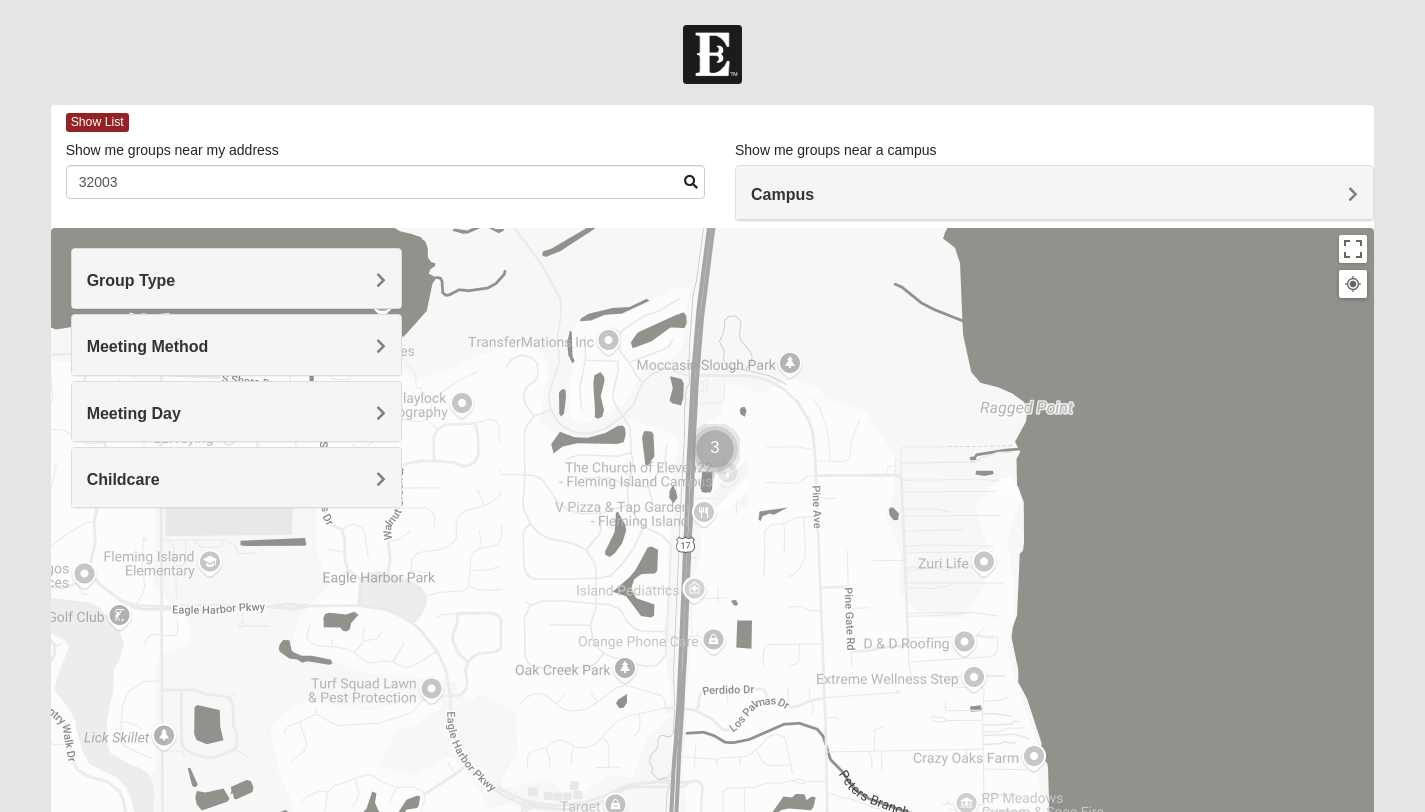 drag, startPoint x: 887, startPoint y: 577, endPoint x: 860, endPoint y: 245, distance: 333.09607 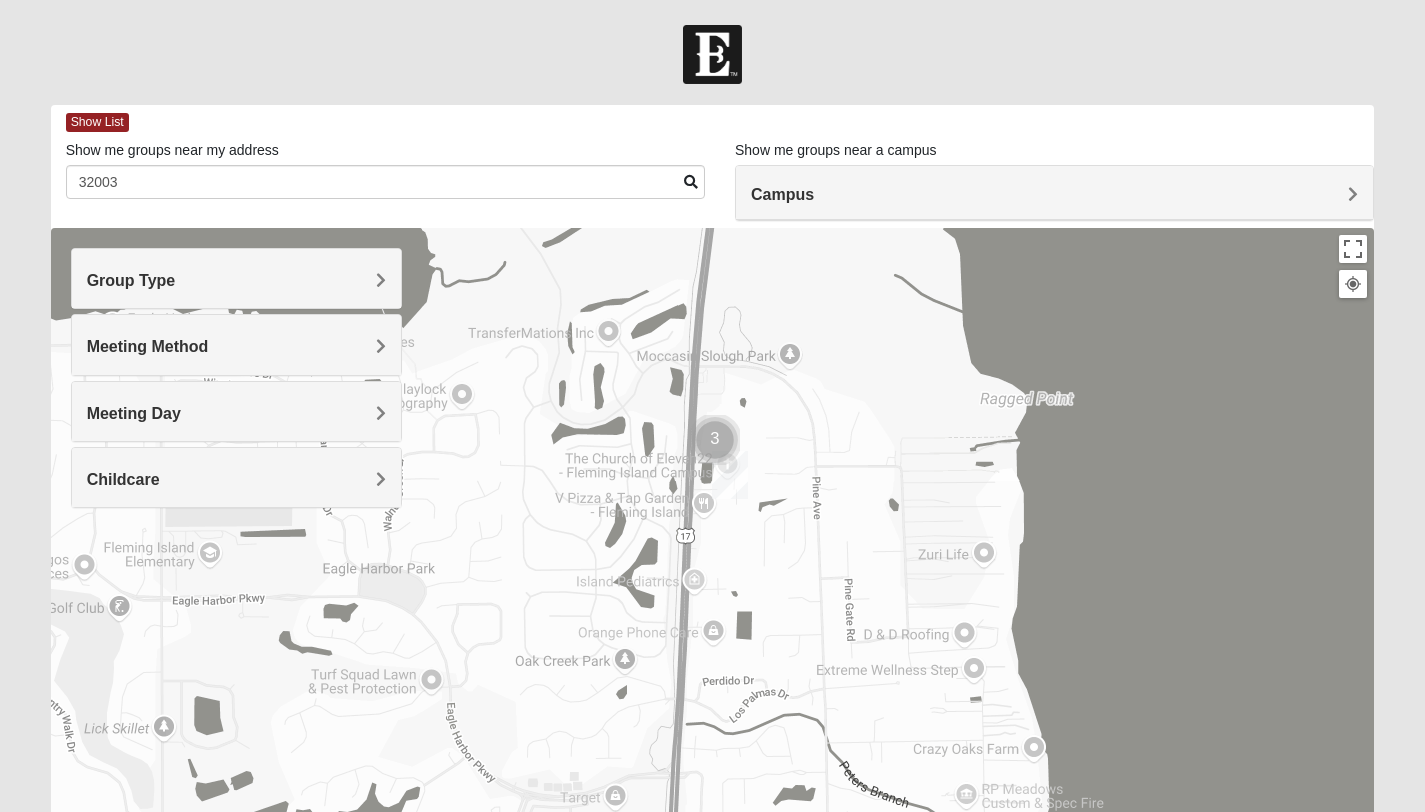 click at bounding box center [715, 440] 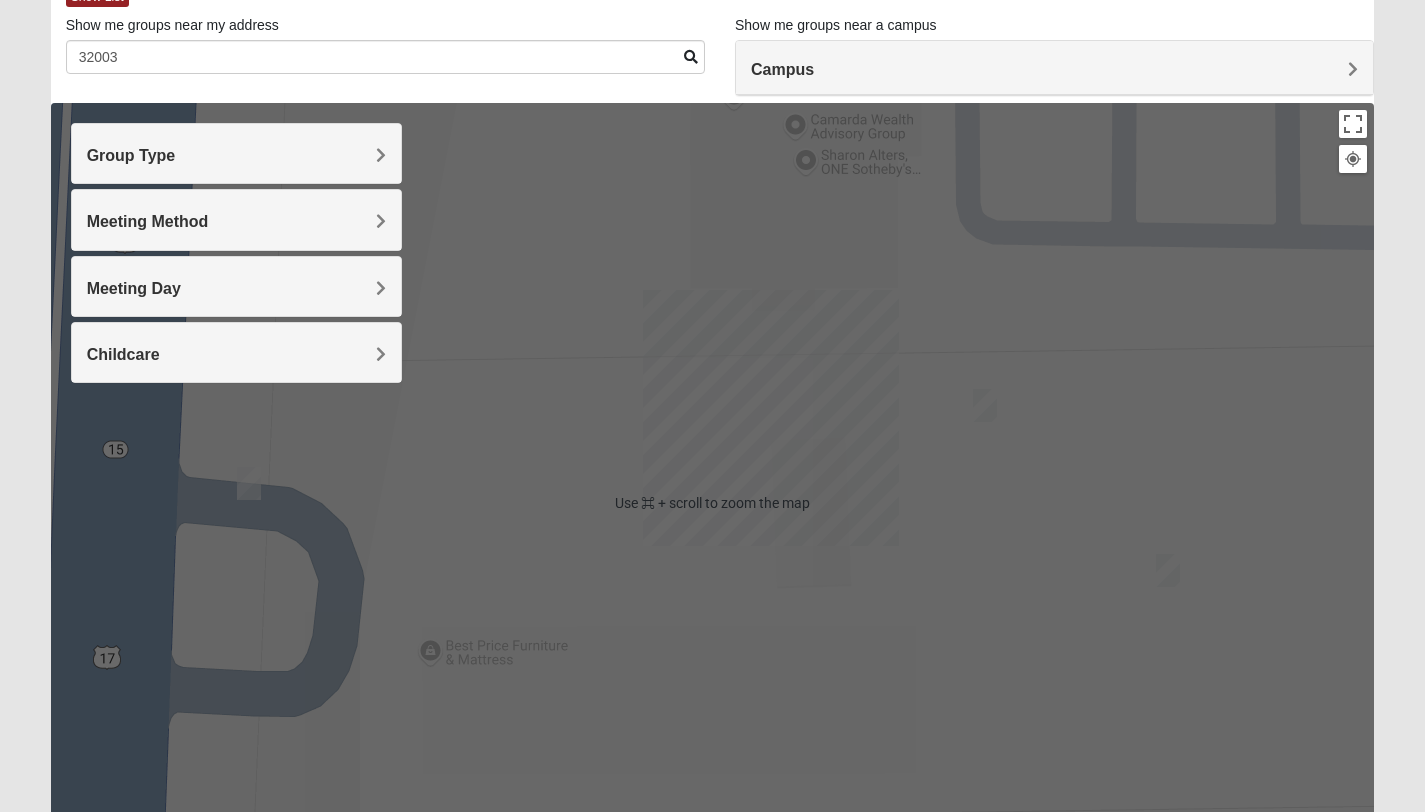 scroll, scrollTop: 127, scrollLeft: 0, axis: vertical 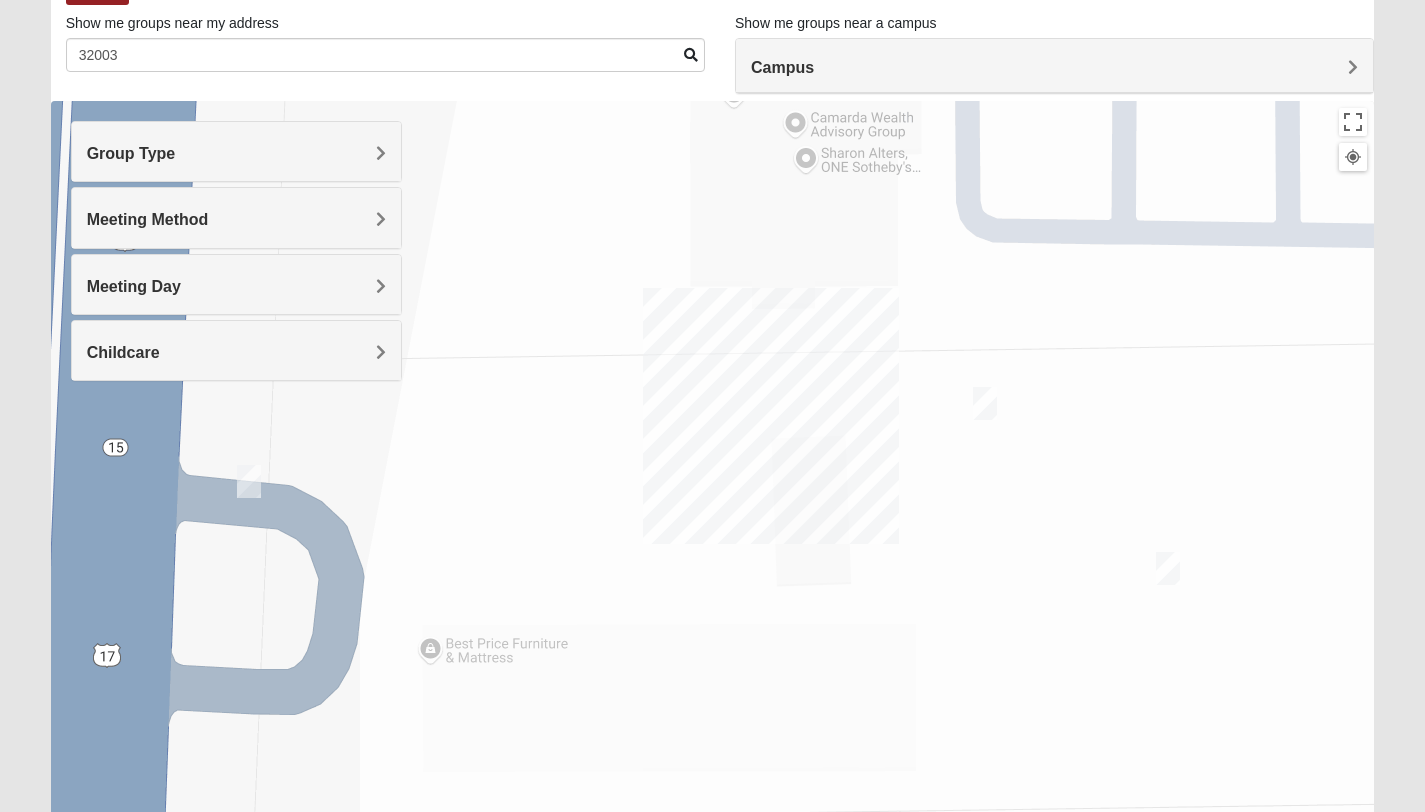 click at bounding box center (985, 403) 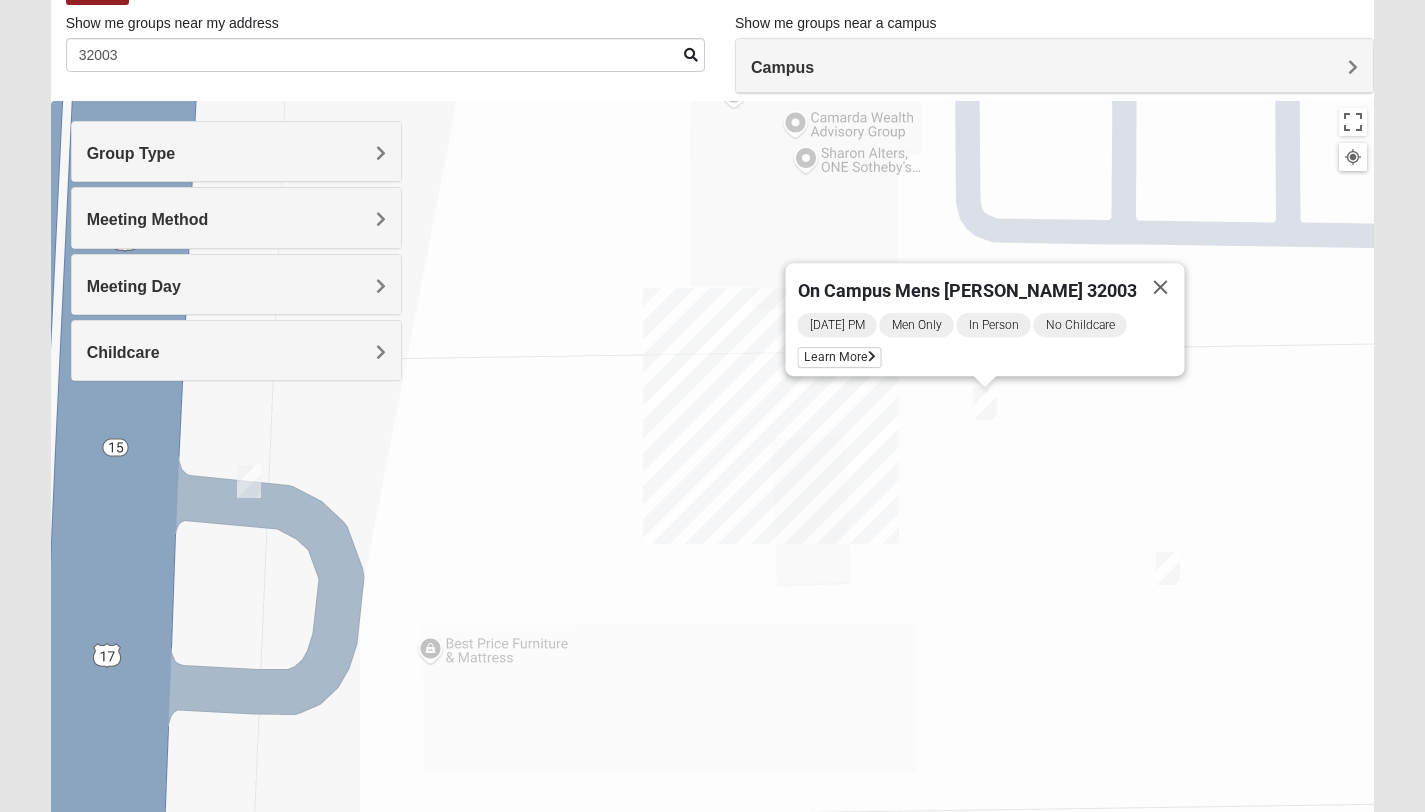 click at bounding box center (1168, 568) 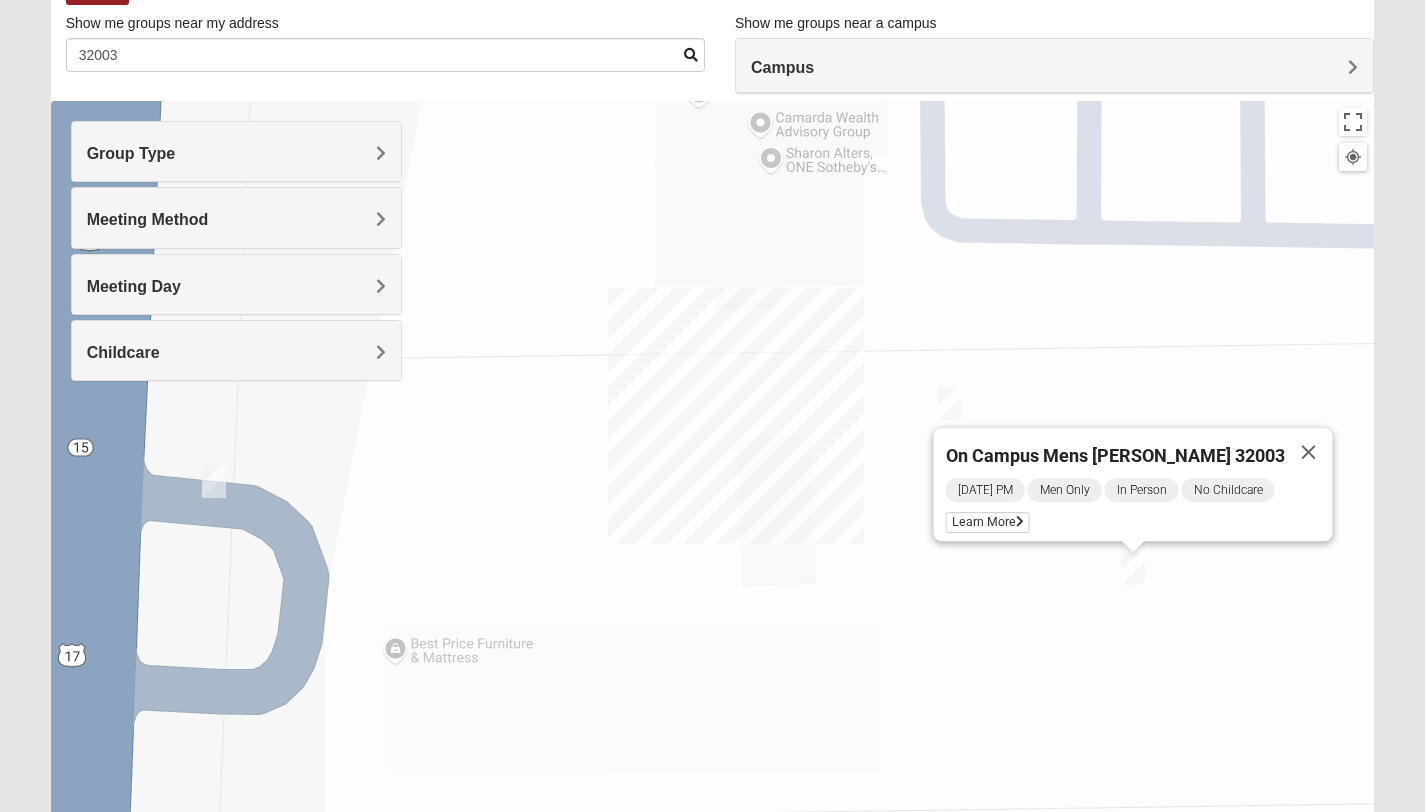 click at bounding box center [214, 481] 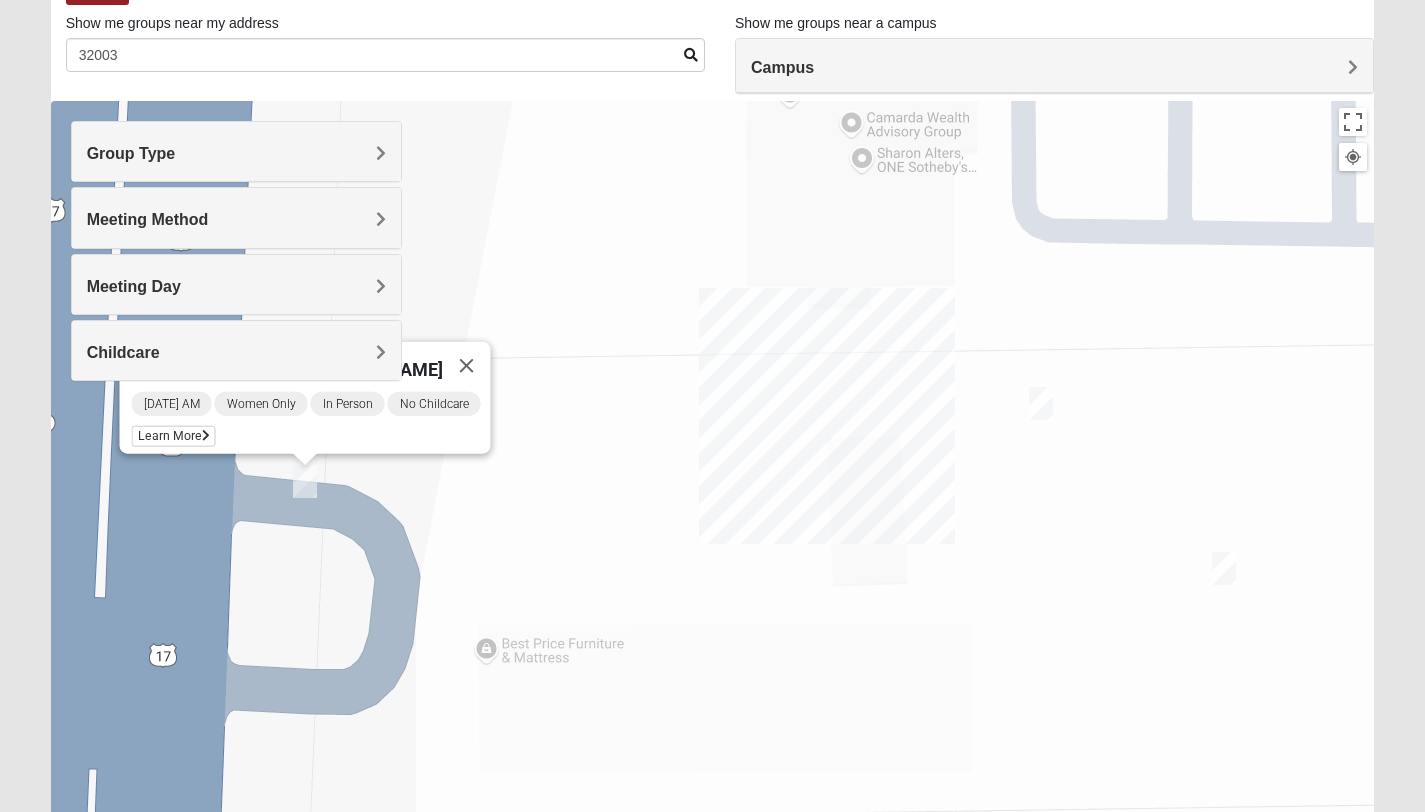 click on "Campus" at bounding box center [1054, 67] 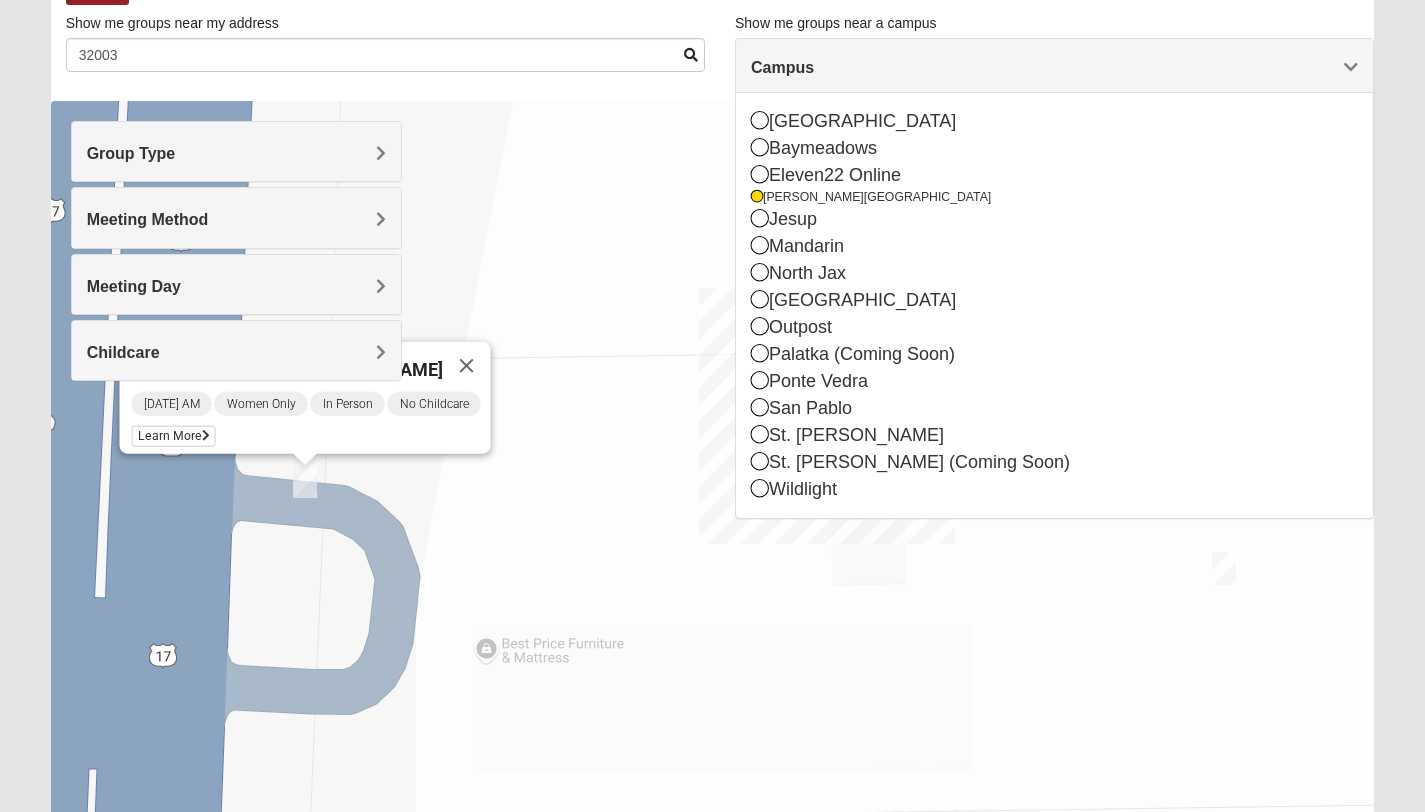 click on "On Campus Womens [PERSON_NAME]          [DATE] AM      Women Only      In Person      No Childcare Learn More" at bounding box center [713, 501] 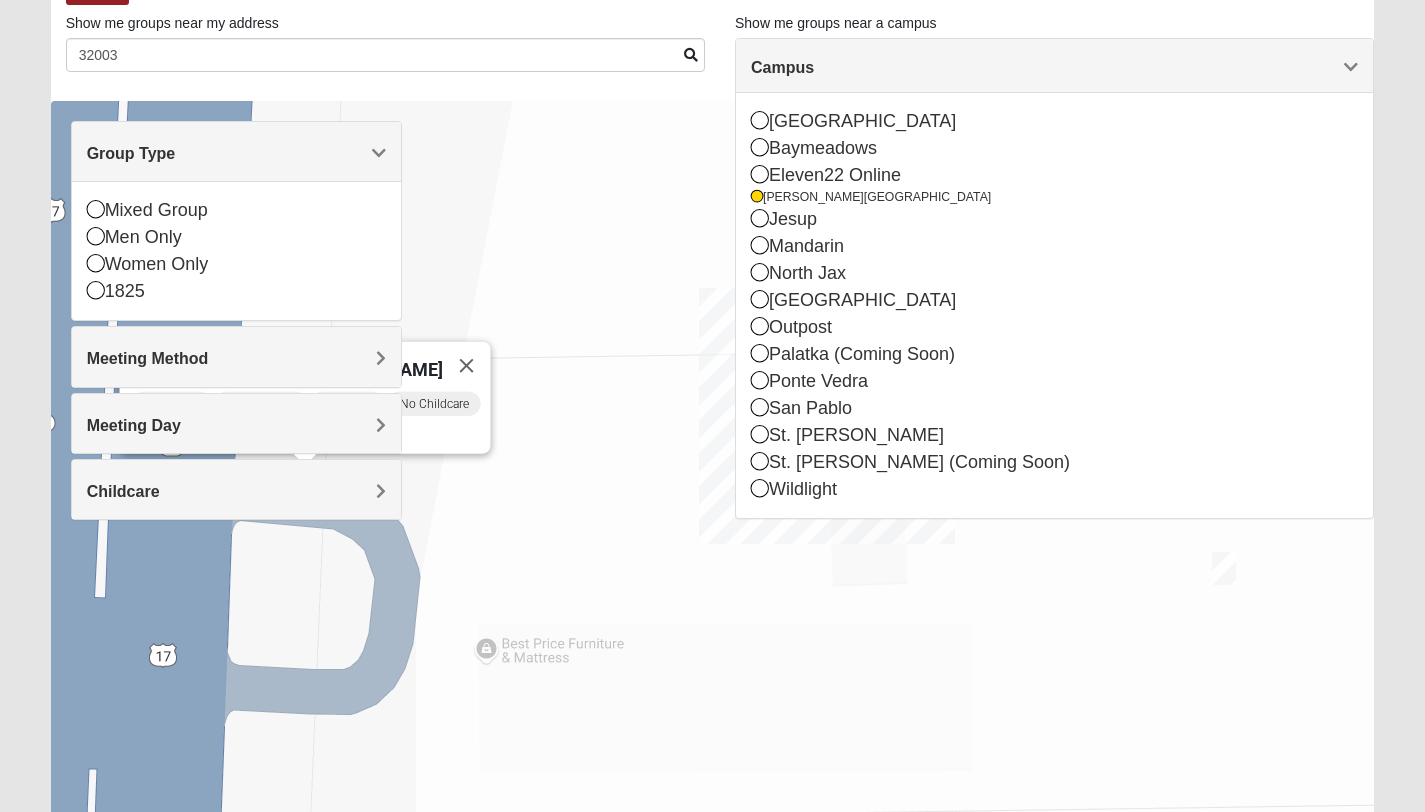 click on "On Campus Womens [PERSON_NAME]          [DATE] AM      Women Only      In Person      No Childcare Learn More" at bounding box center [713, 501] 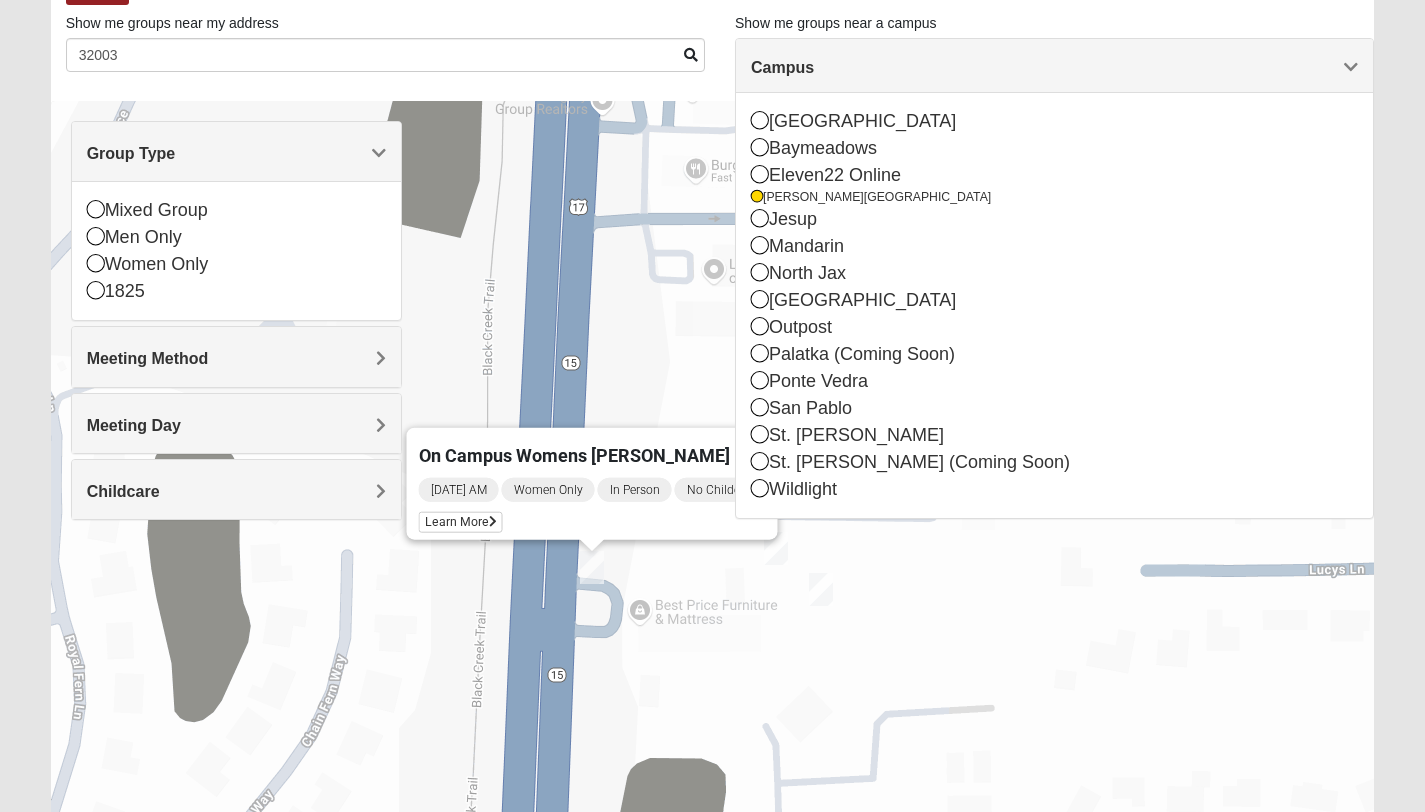 click on "Log In
Find A Group
Error
Show List
Loading Groups" at bounding box center [712, 436] 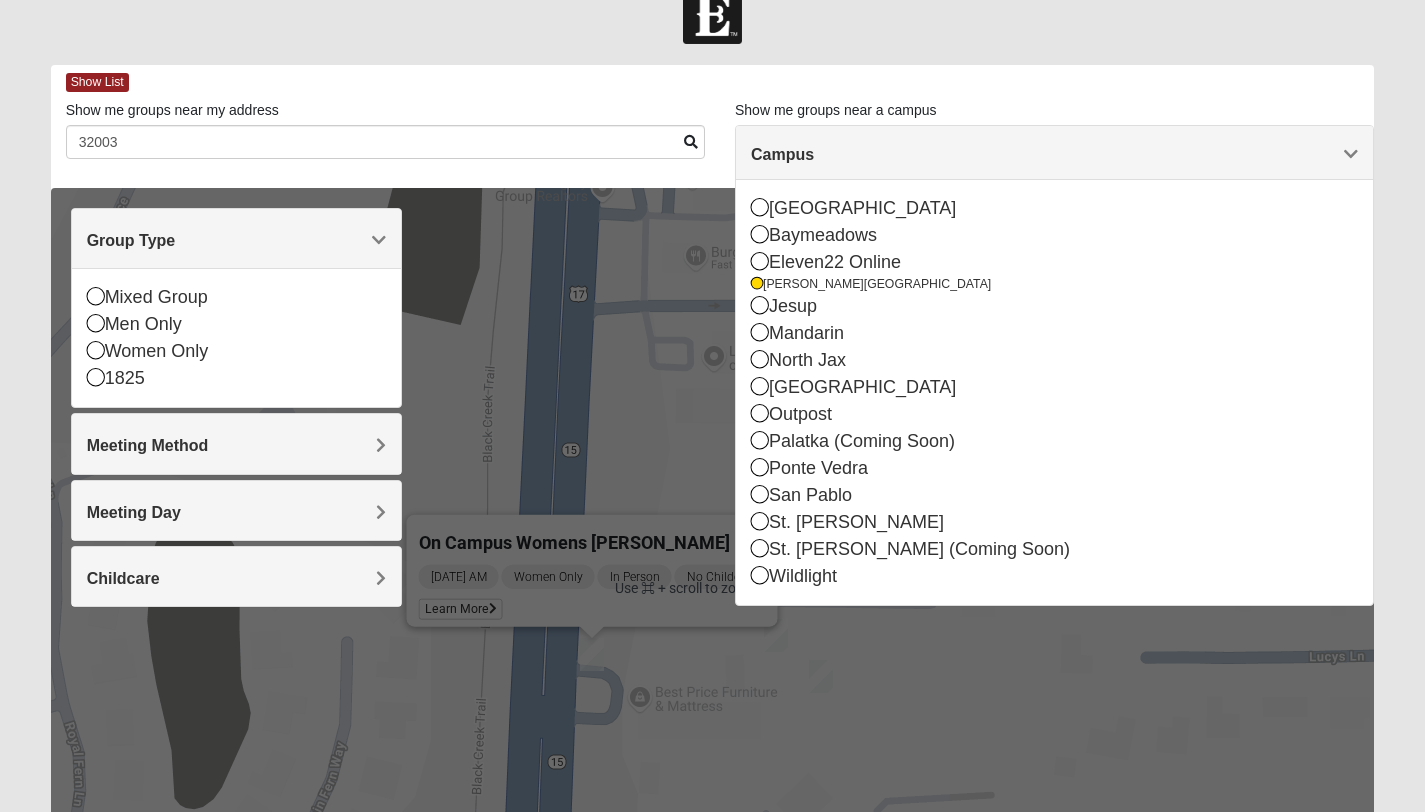 scroll, scrollTop: 0, scrollLeft: 0, axis: both 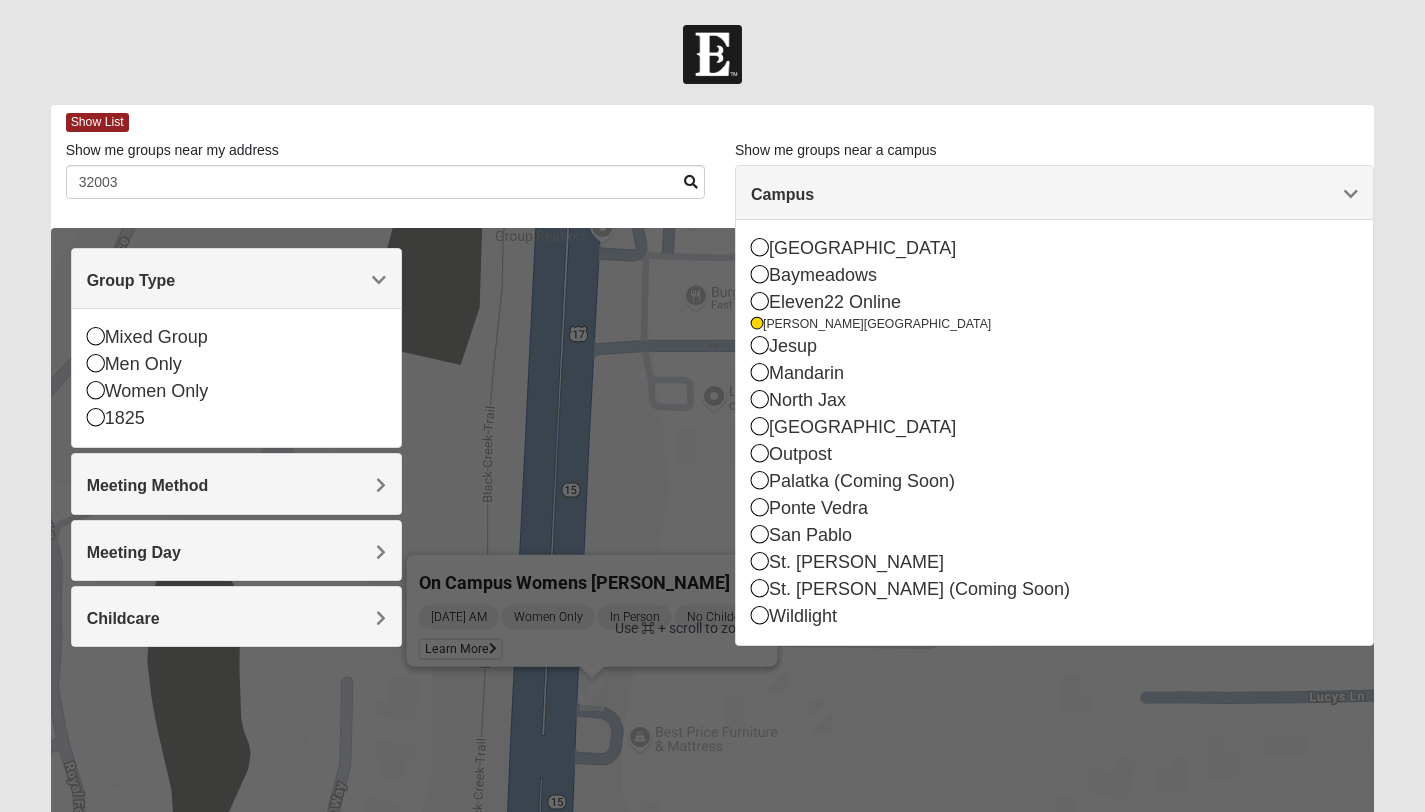 click on "Log In
Find A Group
Error
Show List
Loading Groups" at bounding box center [712, 563] 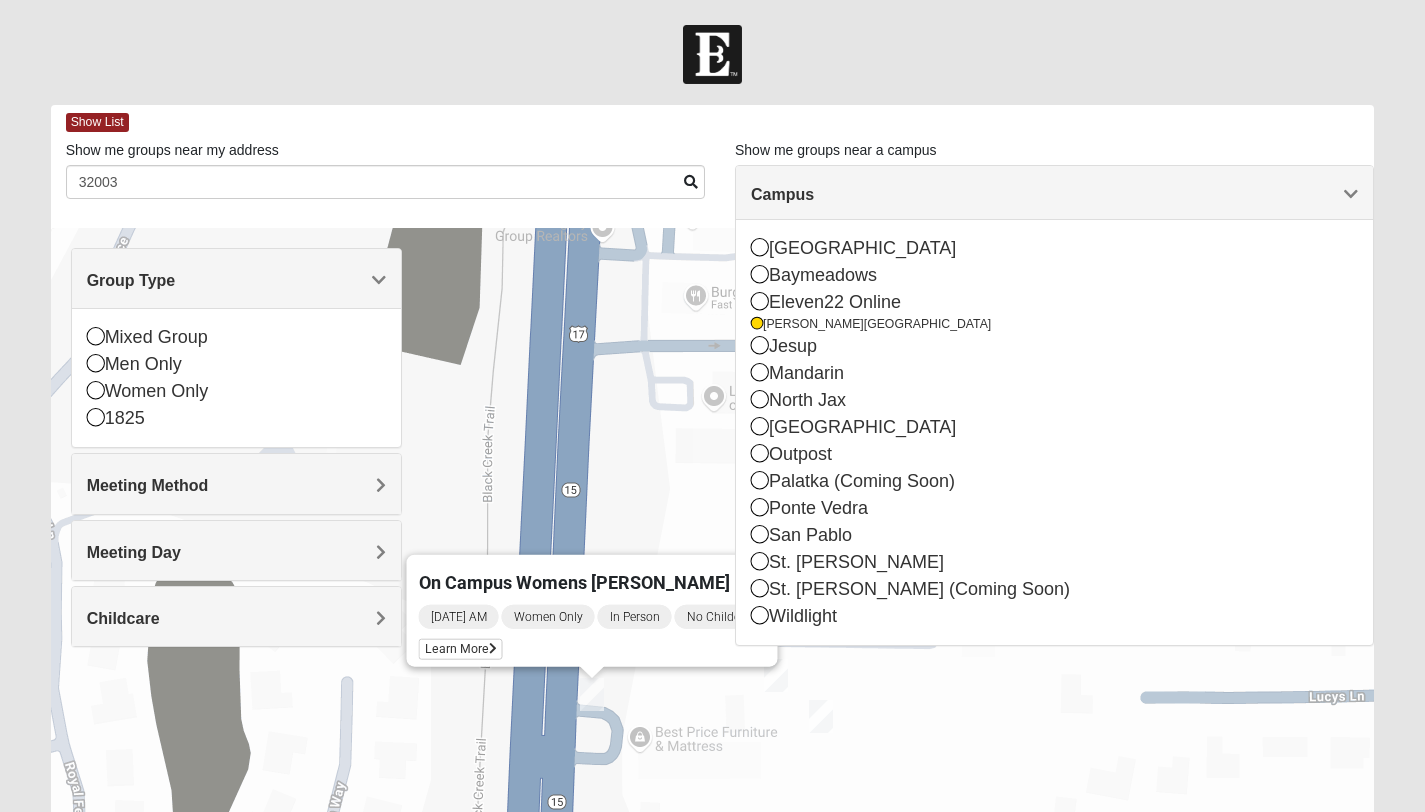 click on "Log In
Find A Group
Error
Show List
Loading Groups" at bounding box center (712, 563) 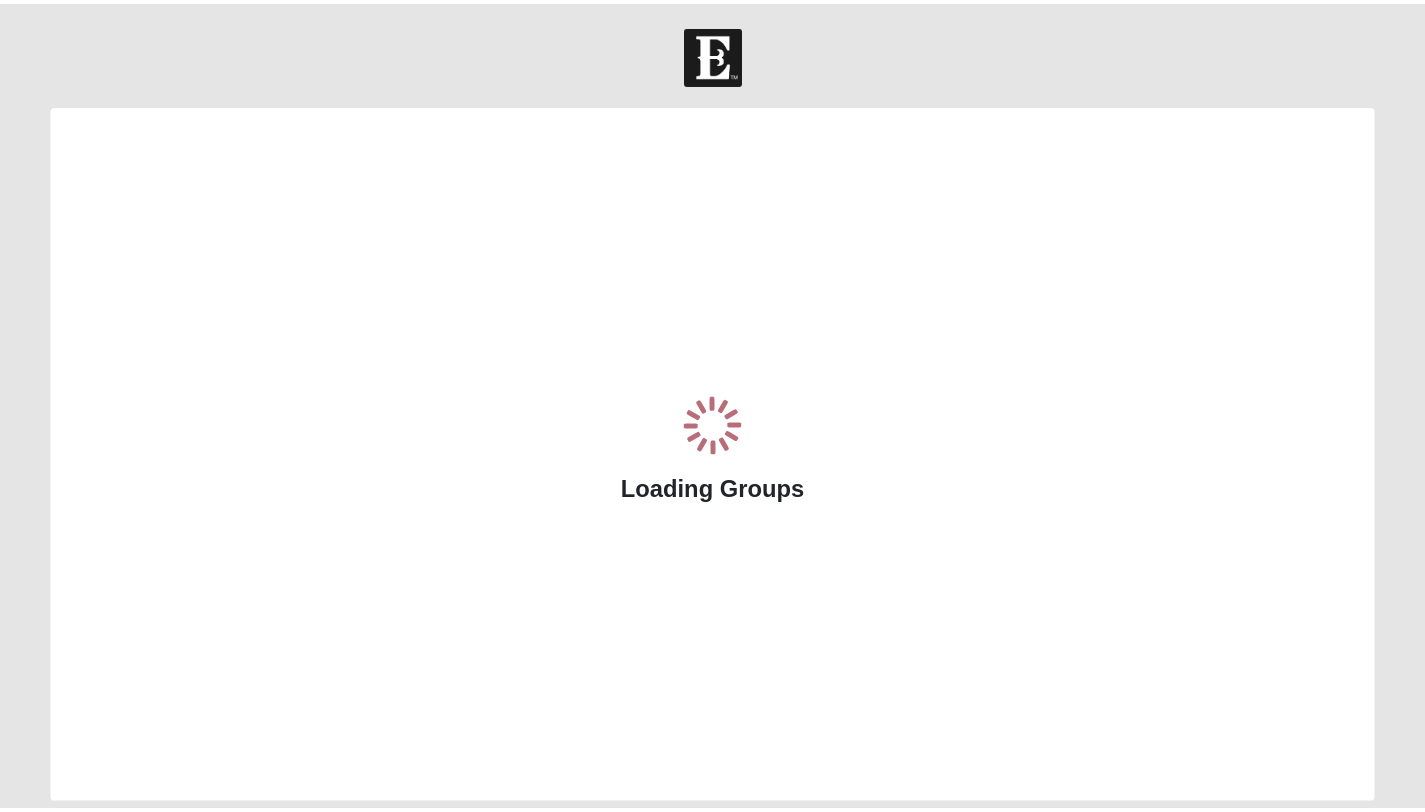 scroll, scrollTop: 0, scrollLeft: 0, axis: both 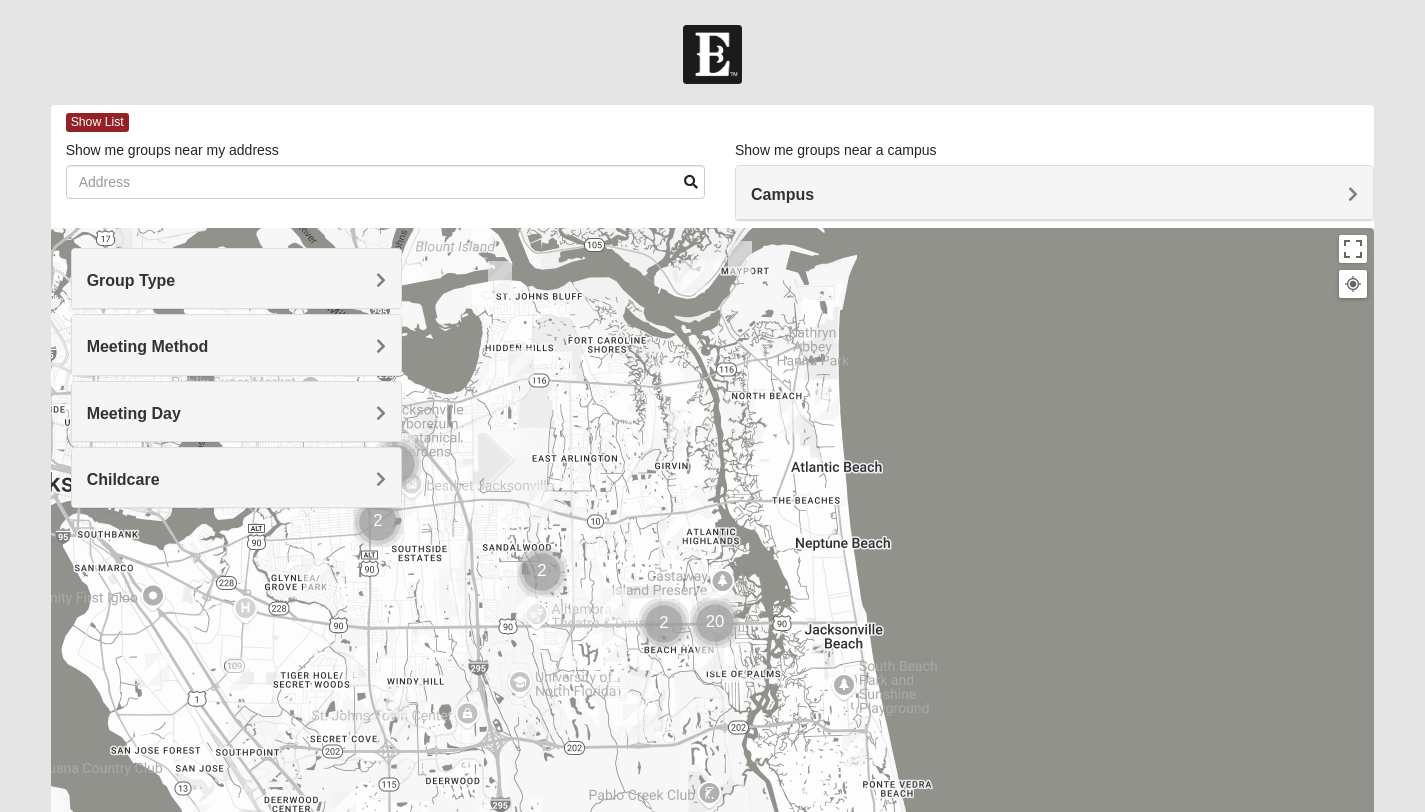click on "Campus" at bounding box center [1054, 193] 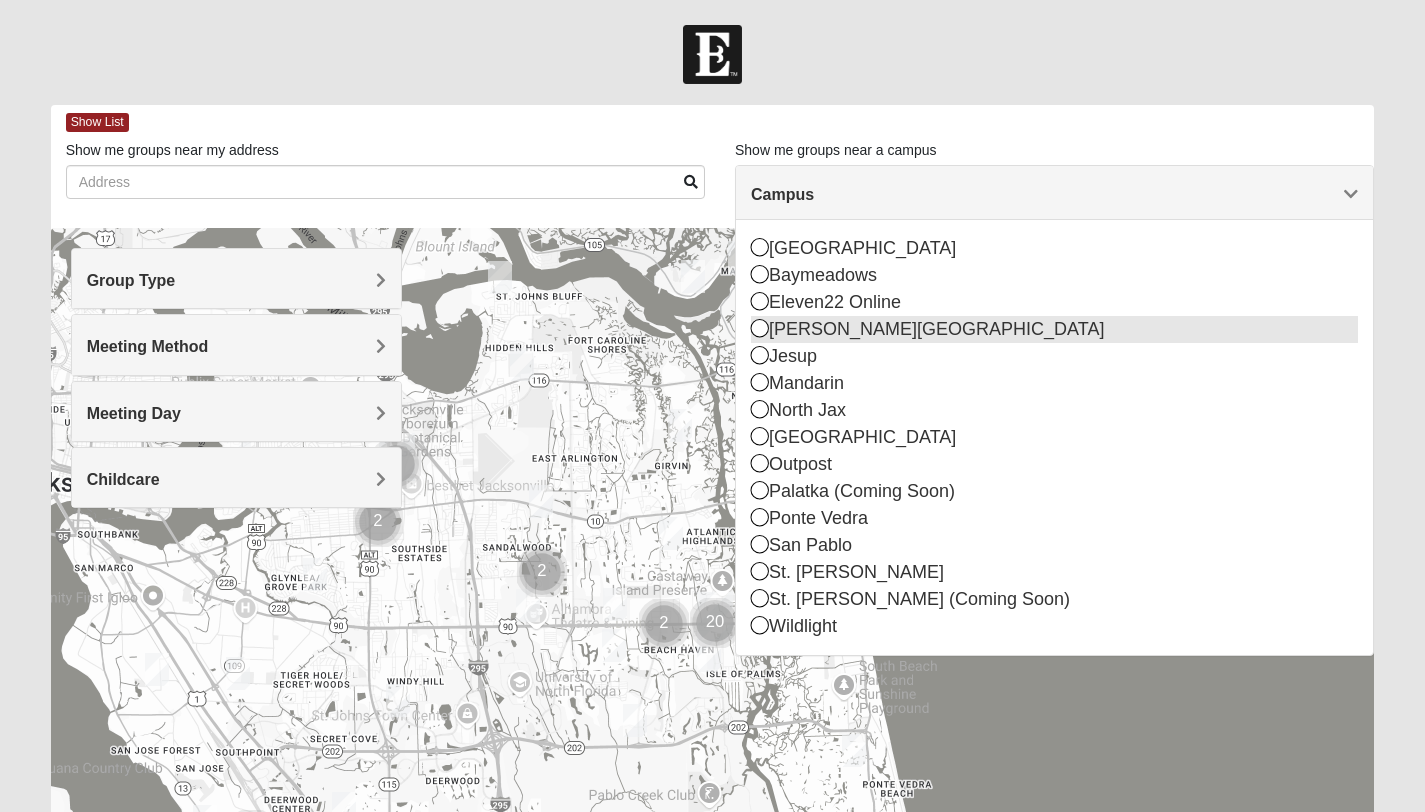 click on "[PERSON_NAME][GEOGRAPHIC_DATA]" at bounding box center (1054, 329) 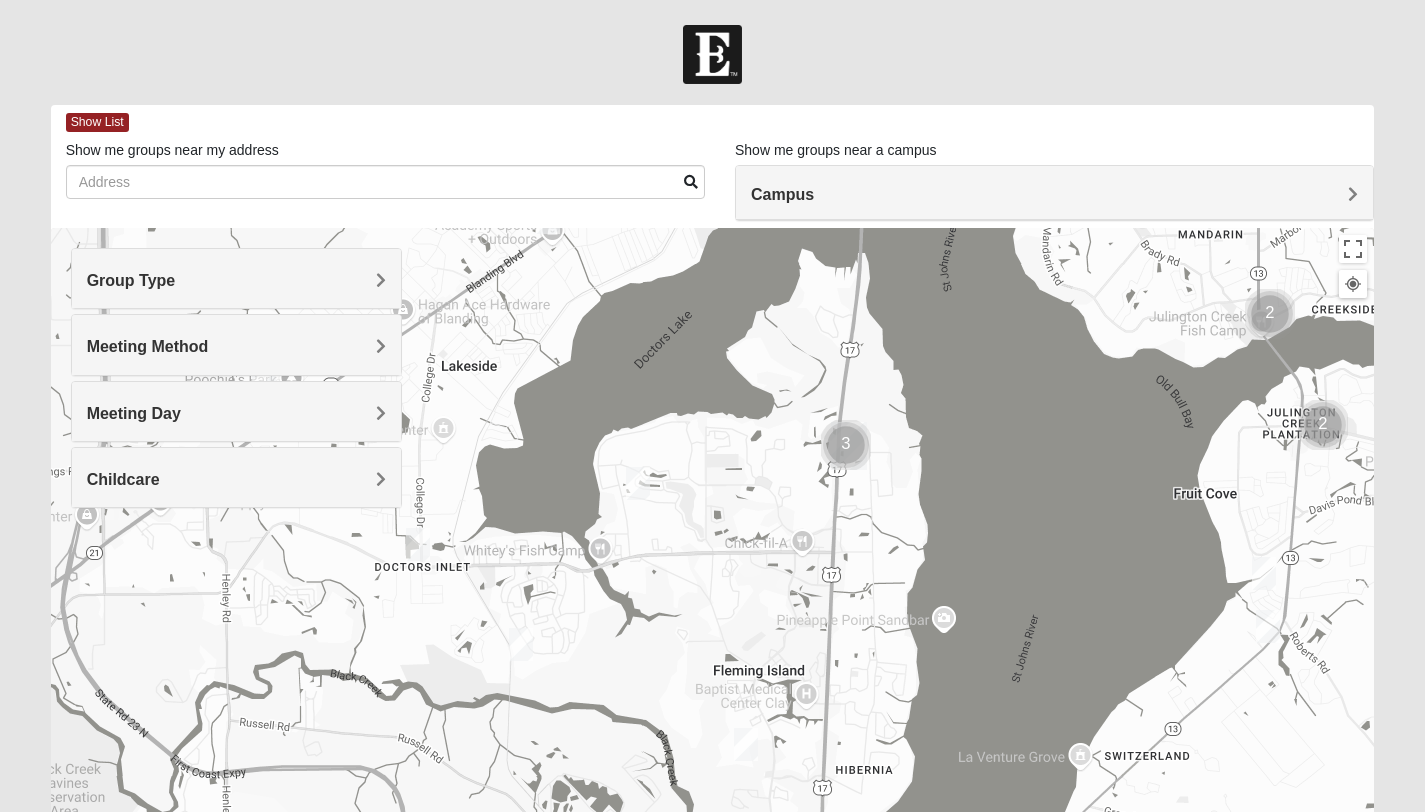 drag, startPoint x: 566, startPoint y: 556, endPoint x: 699, endPoint y: 382, distance: 219.00912 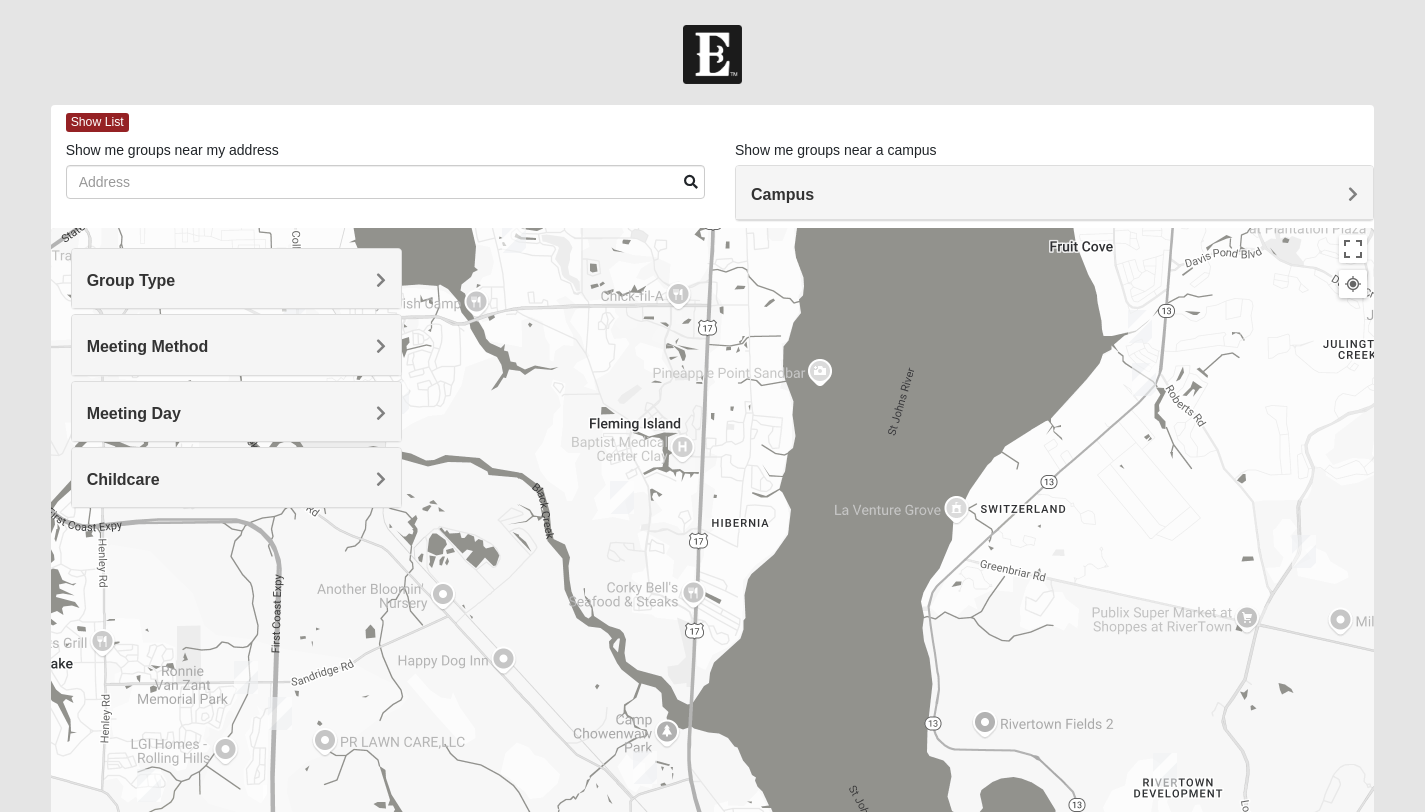 drag, startPoint x: 731, startPoint y: 597, endPoint x: 609, endPoint y: 361, distance: 265.66898 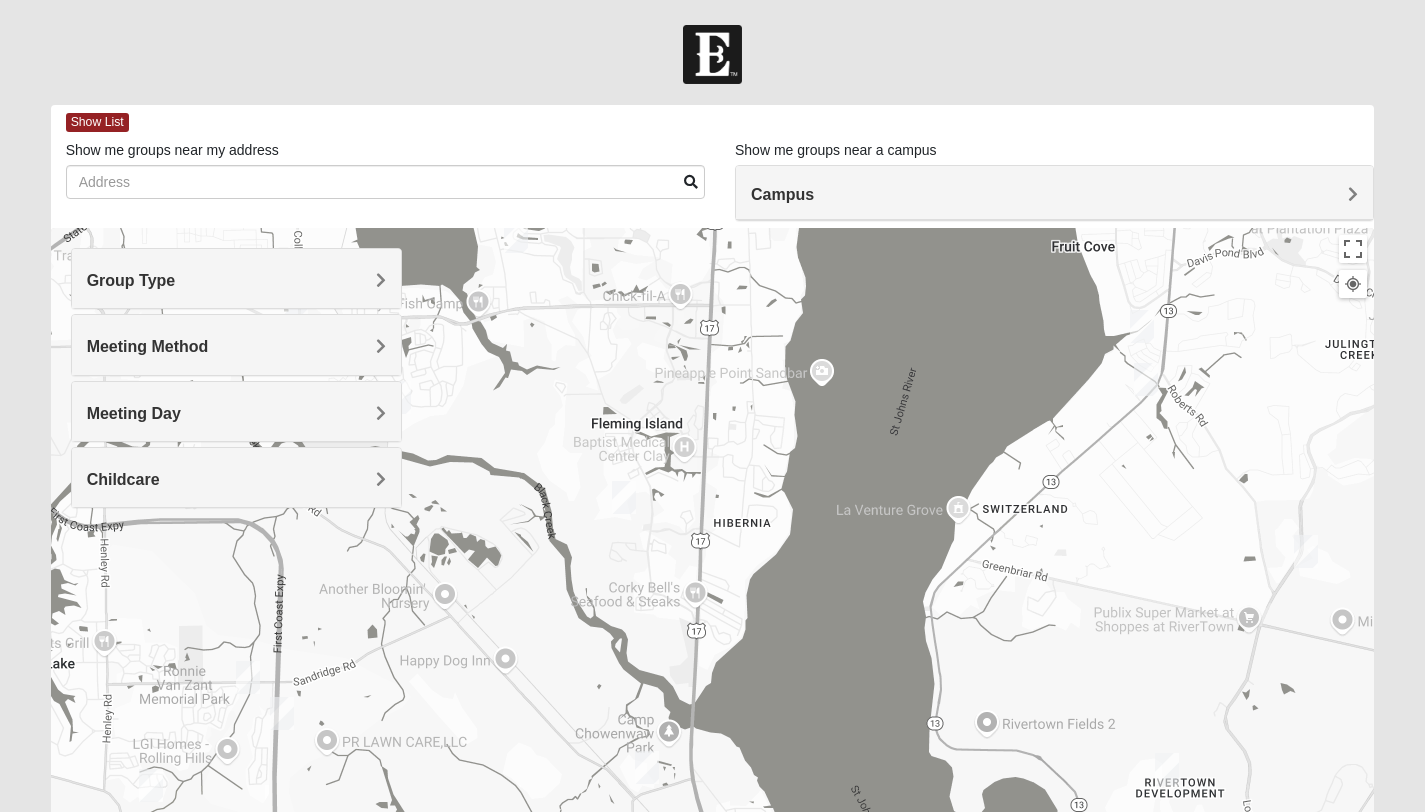 click at bounding box center (647, 767) 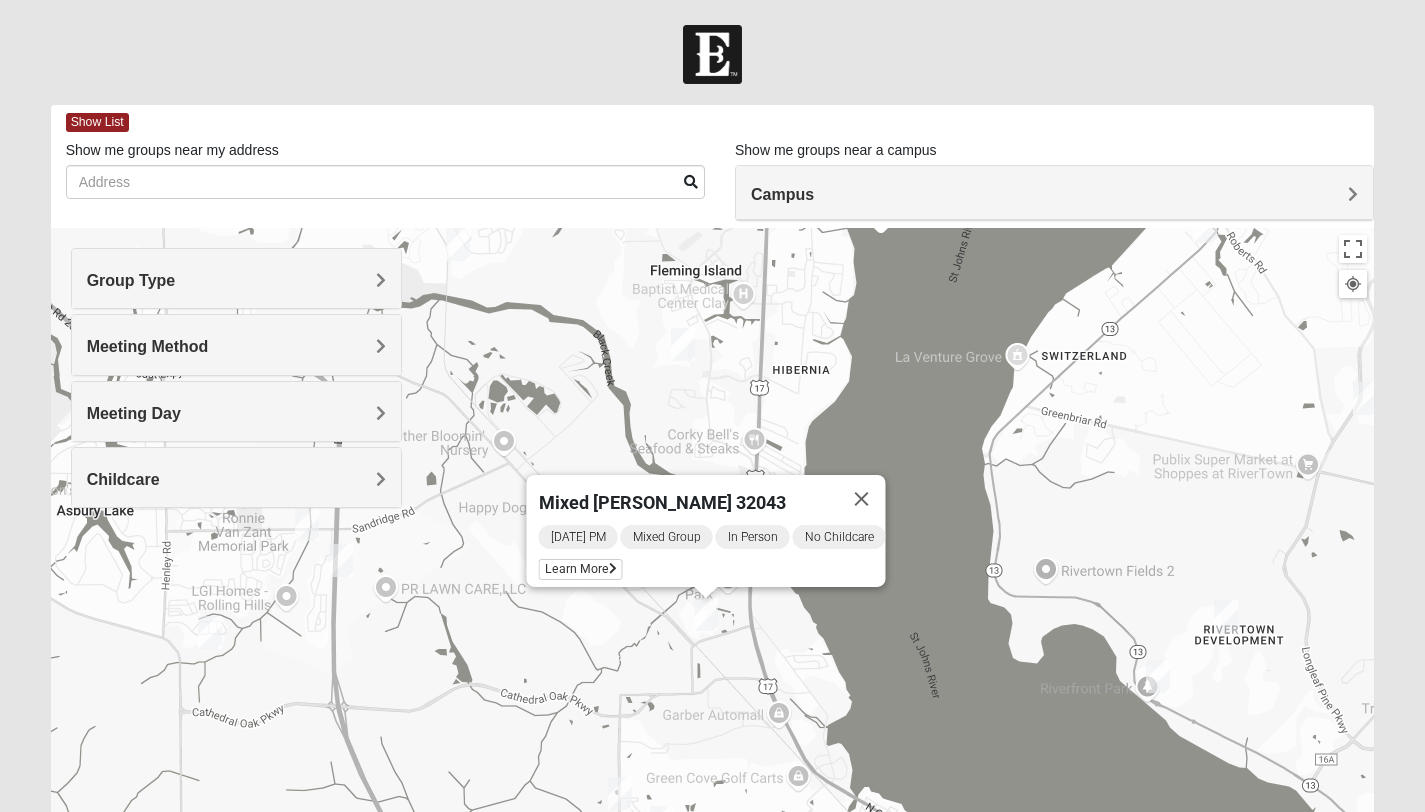 drag, startPoint x: 615, startPoint y: 558, endPoint x: 676, endPoint y: 416, distance: 154.54773 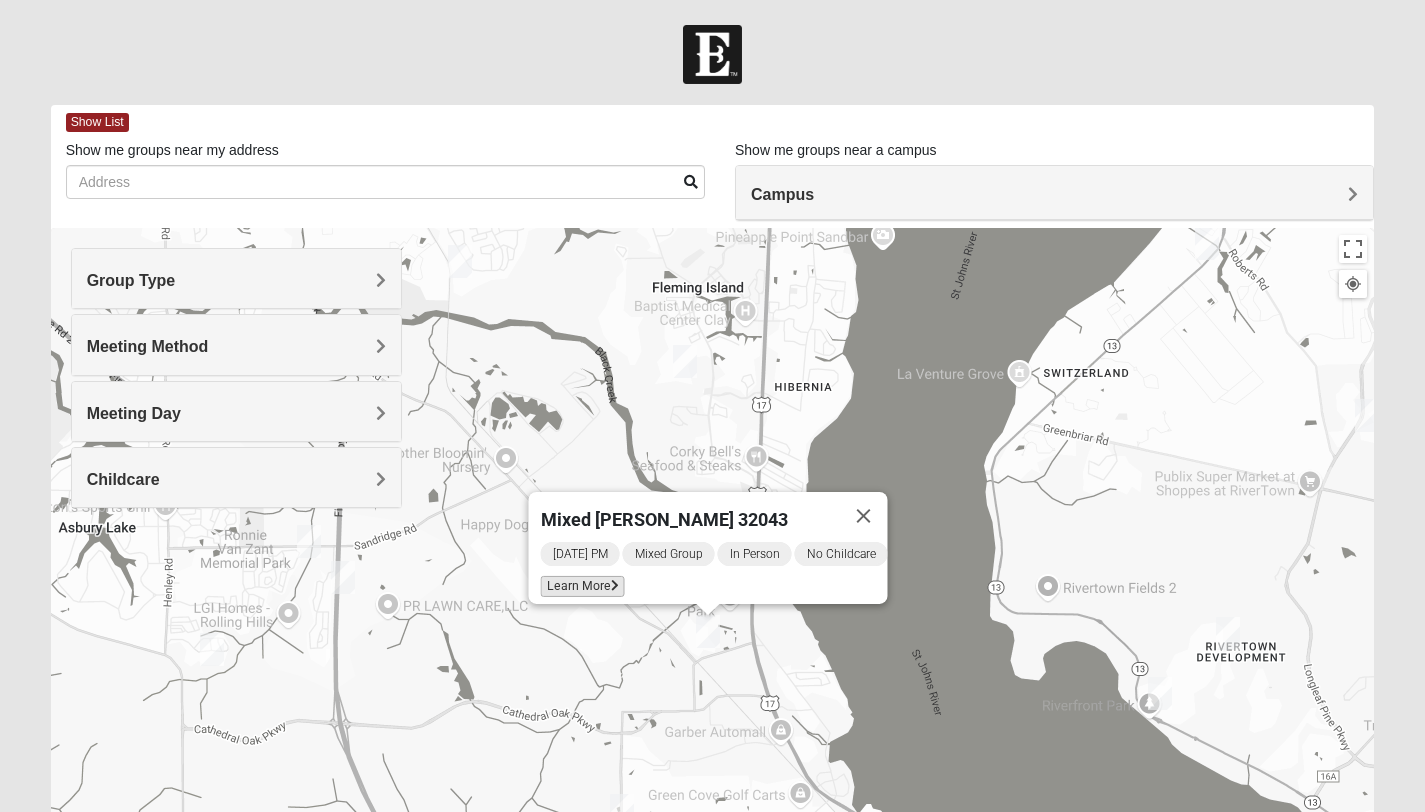 click on "Learn More" at bounding box center [582, 586] 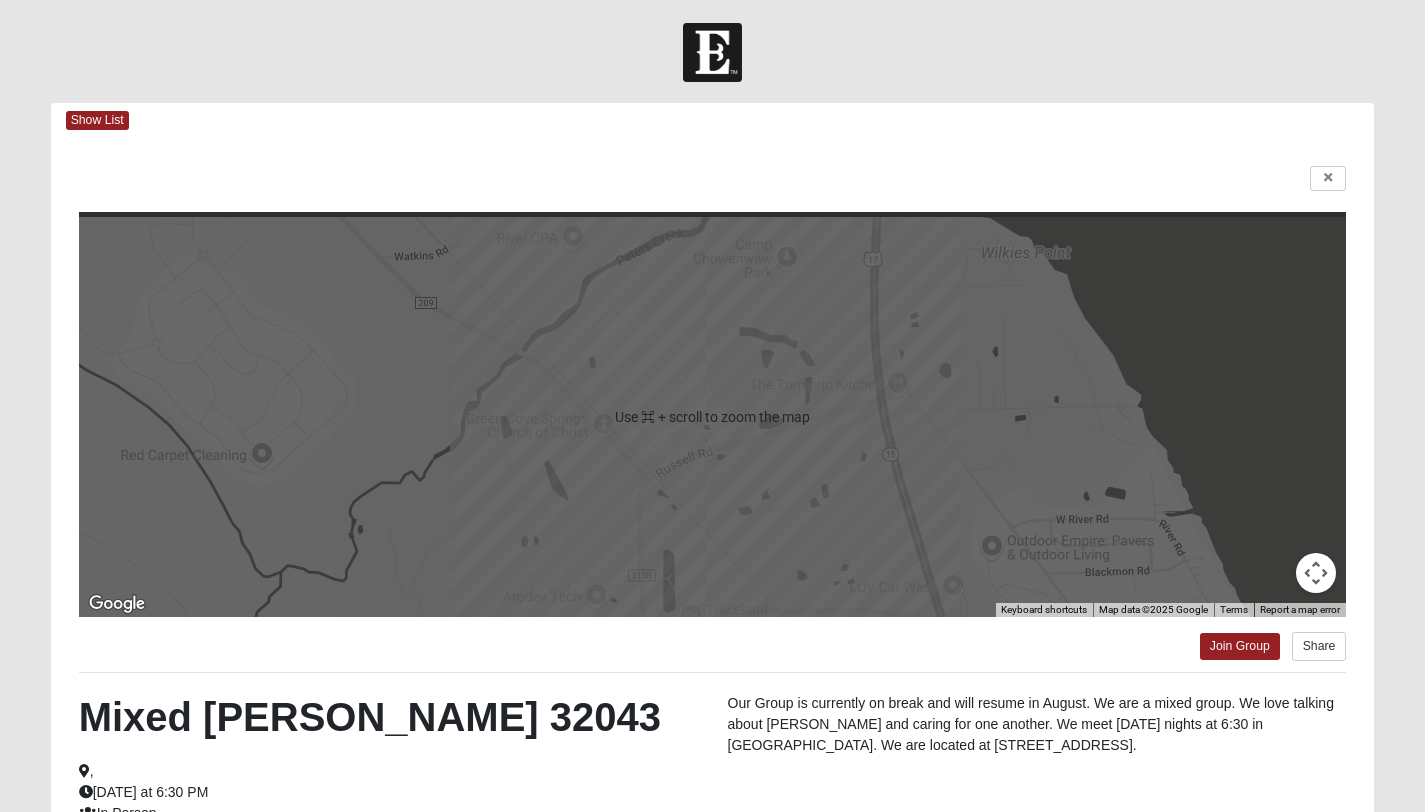 scroll, scrollTop: 0, scrollLeft: 0, axis: both 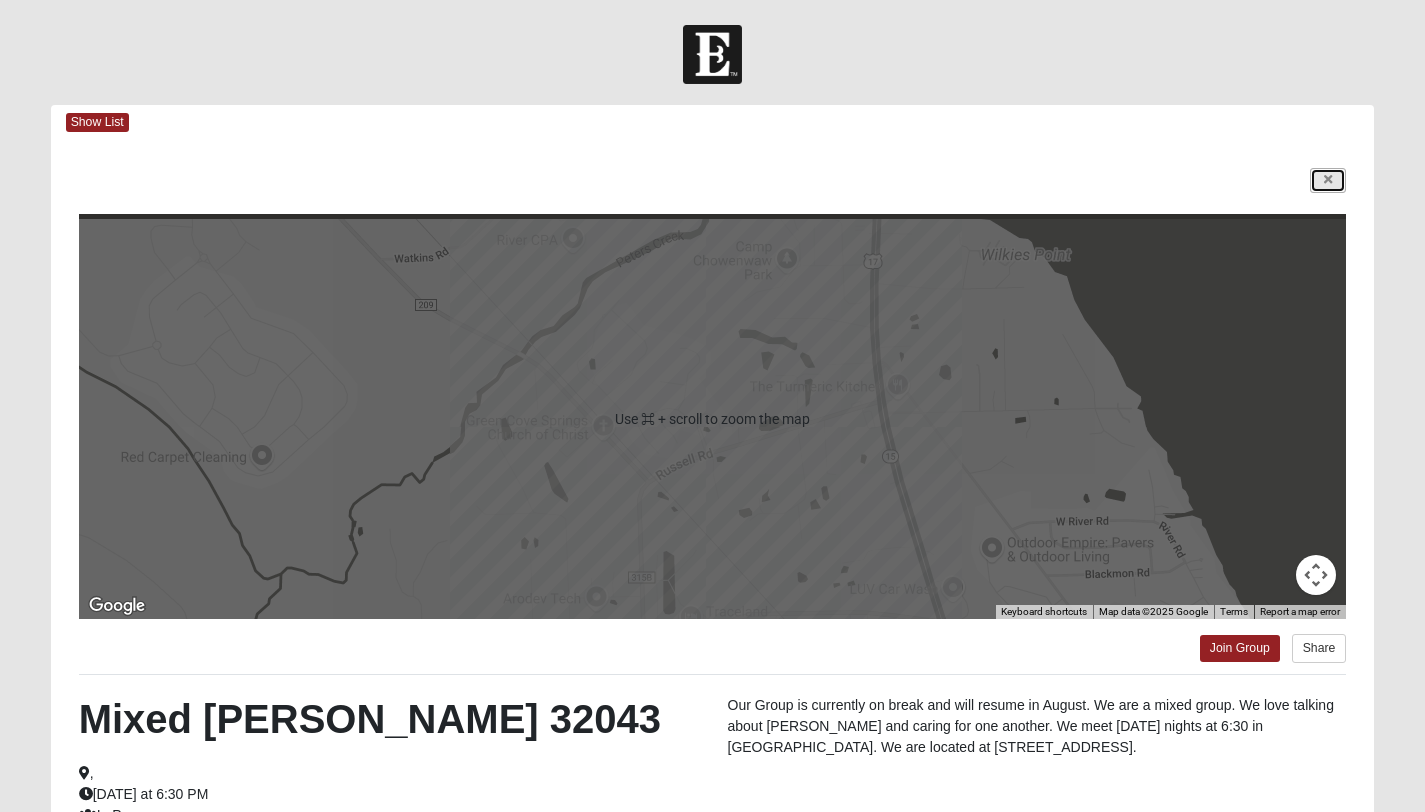 click at bounding box center [1328, 180] 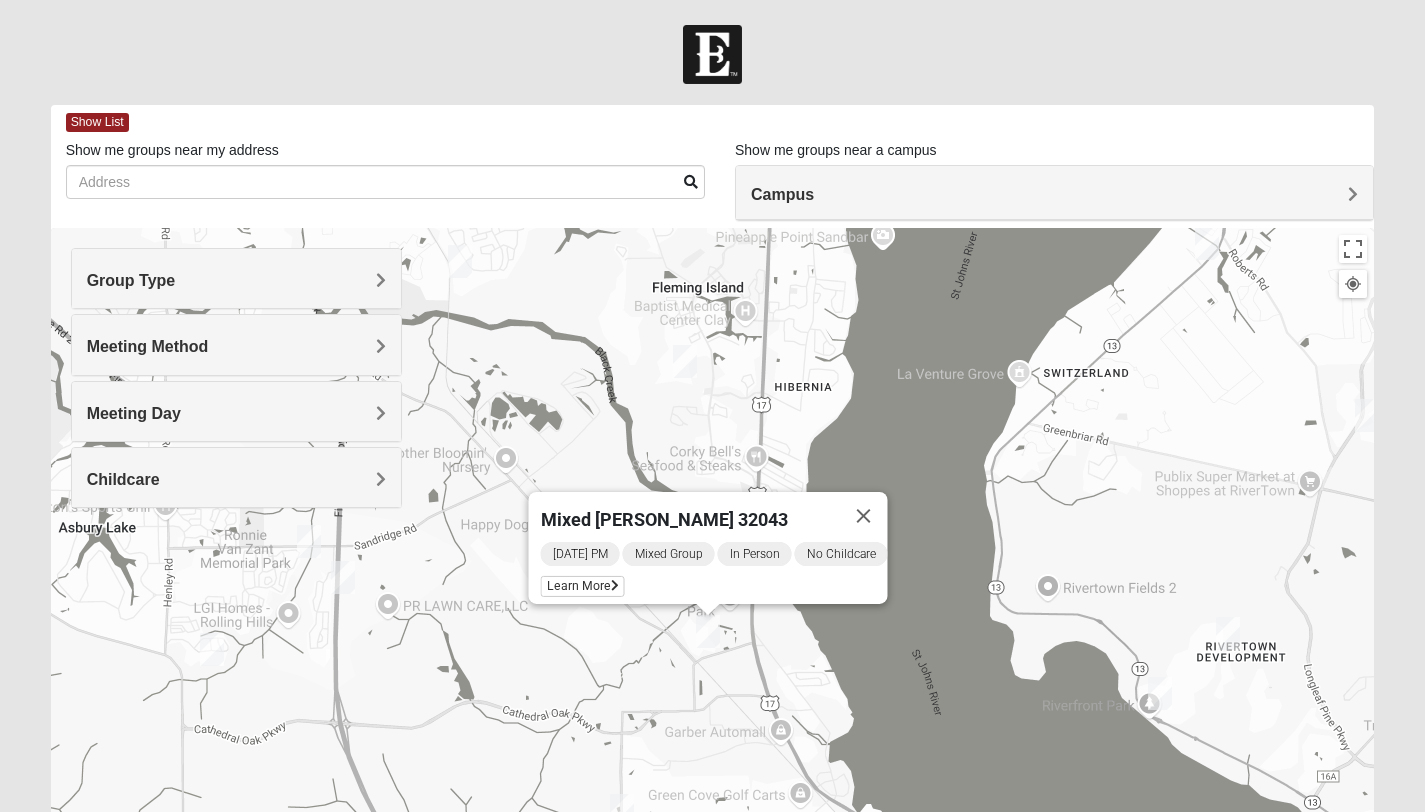click at bounding box center (343, 577) 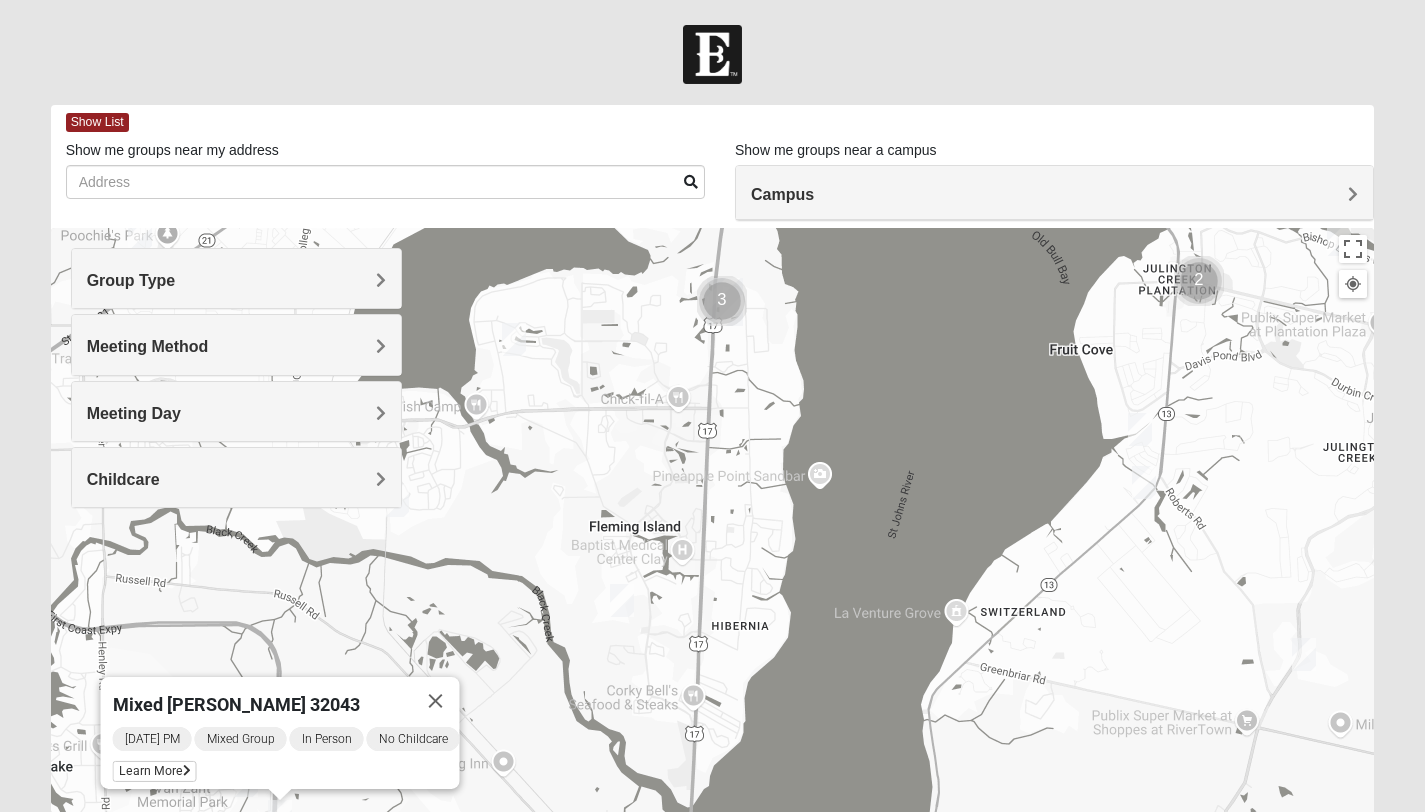 drag, startPoint x: 478, startPoint y: 569, endPoint x: 410, endPoint y: 802, distance: 242.72 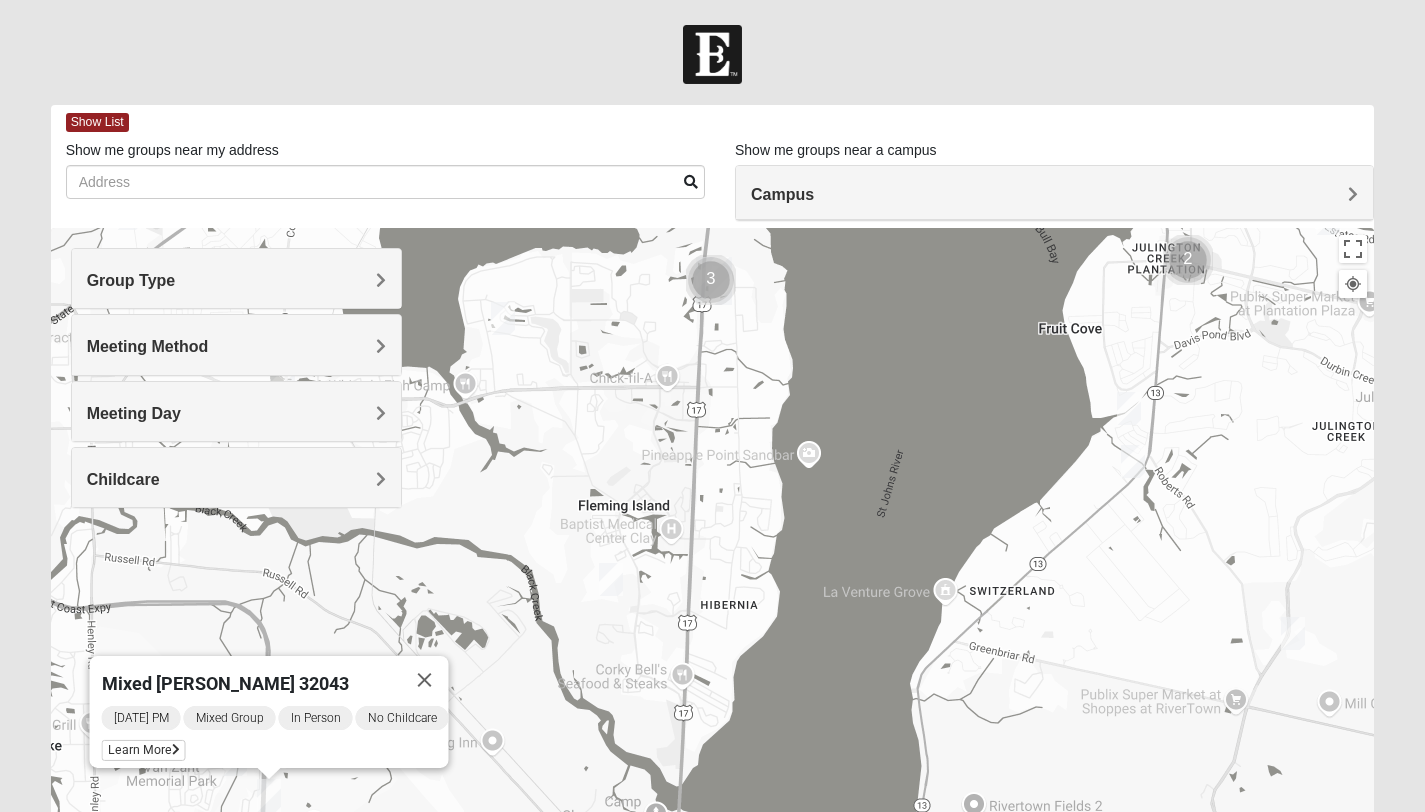 click at bounding box center [611, 579] 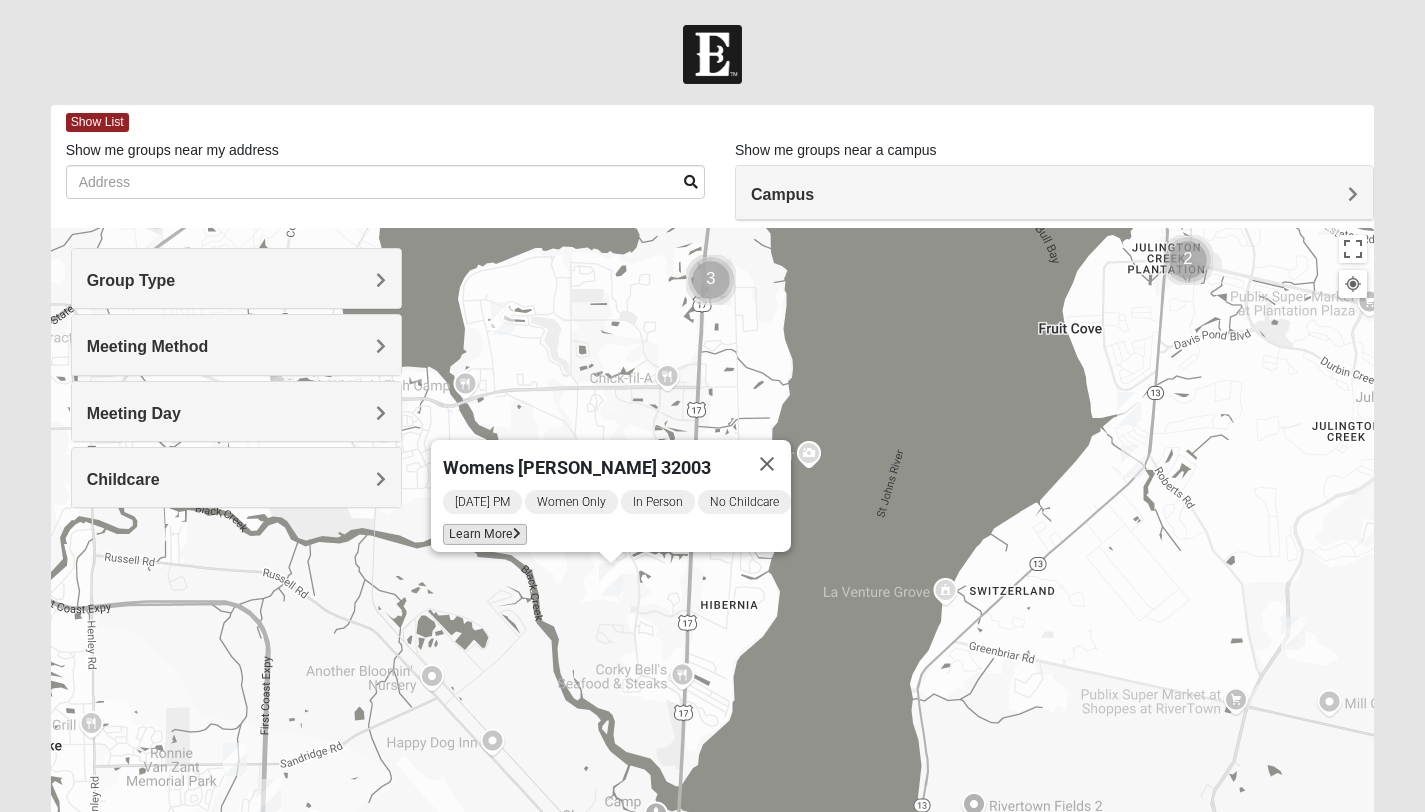 click on "Learn More" at bounding box center [485, 534] 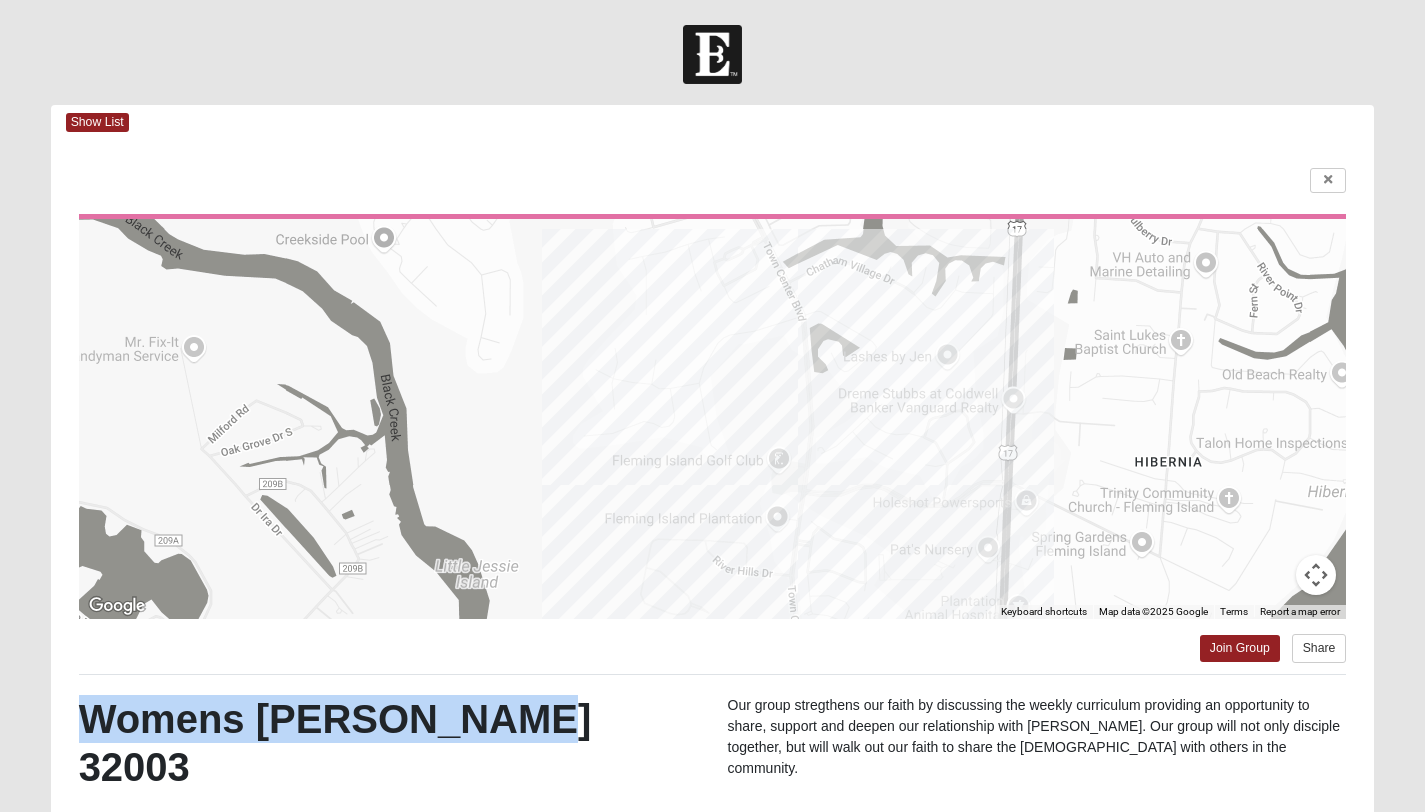 drag, startPoint x: 606, startPoint y: 738, endPoint x: 610, endPoint y: 660, distance: 78.10249 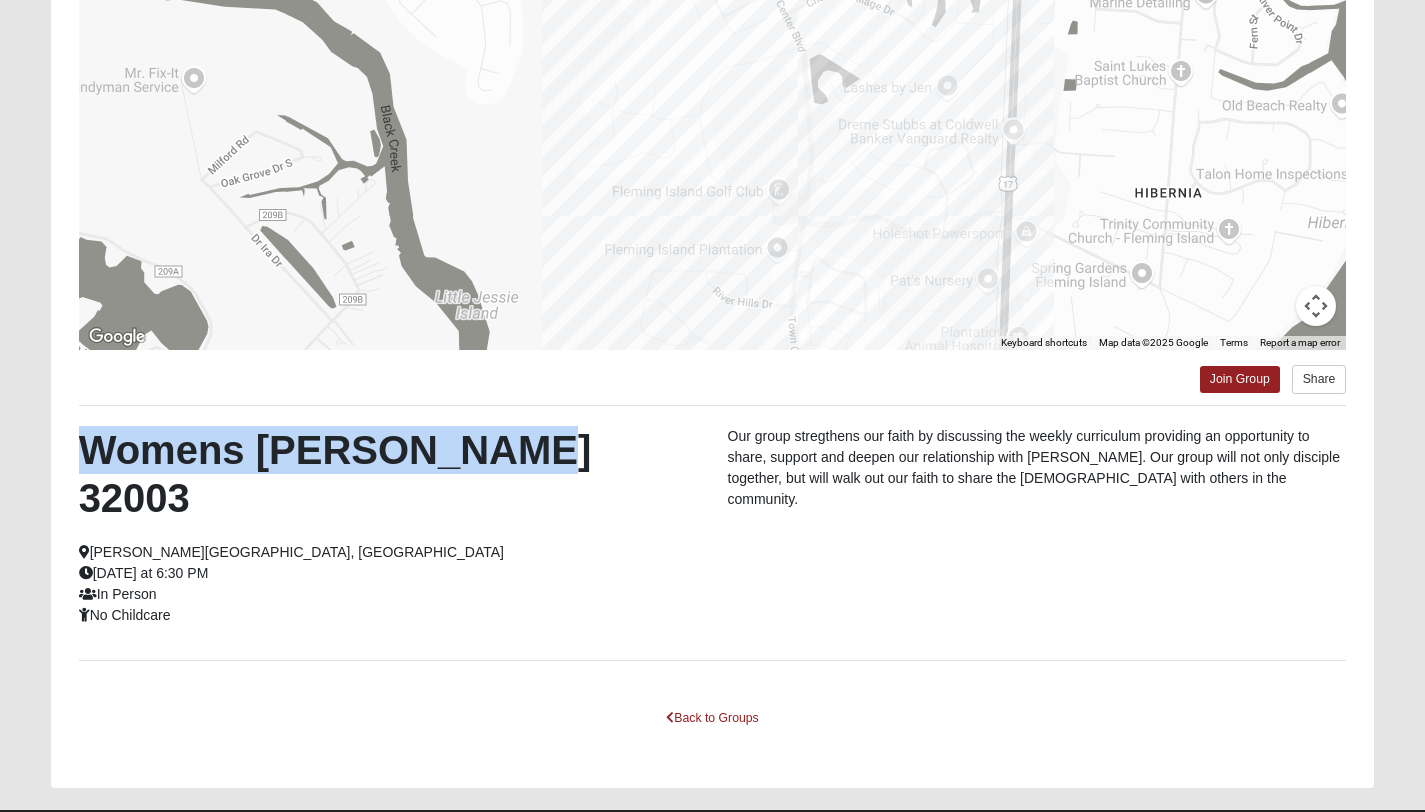 scroll, scrollTop: 0, scrollLeft: 0, axis: both 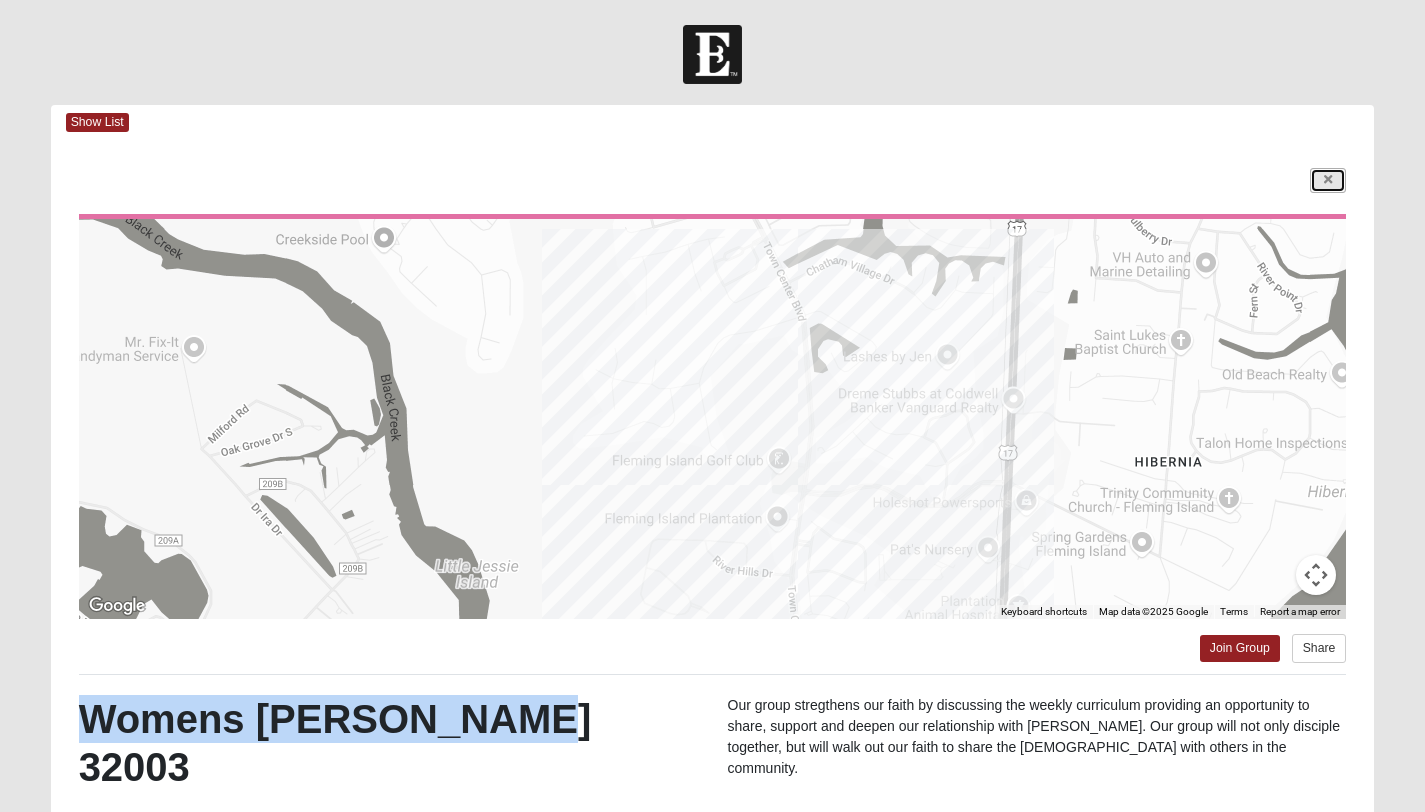 click at bounding box center (1328, 180) 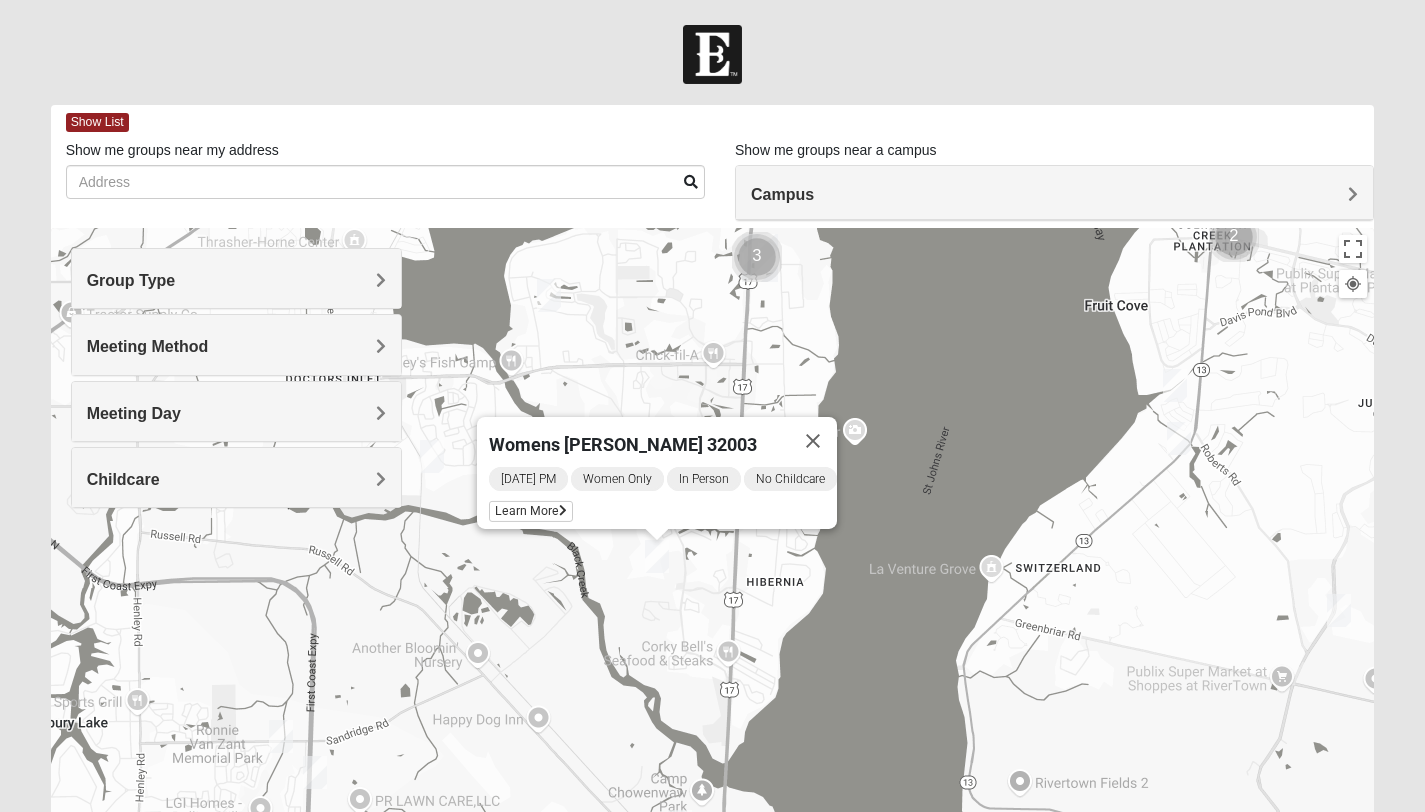 drag, startPoint x: 883, startPoint y: 537, endPoint x: 928, endPoint y: 499, distance: 58.898216 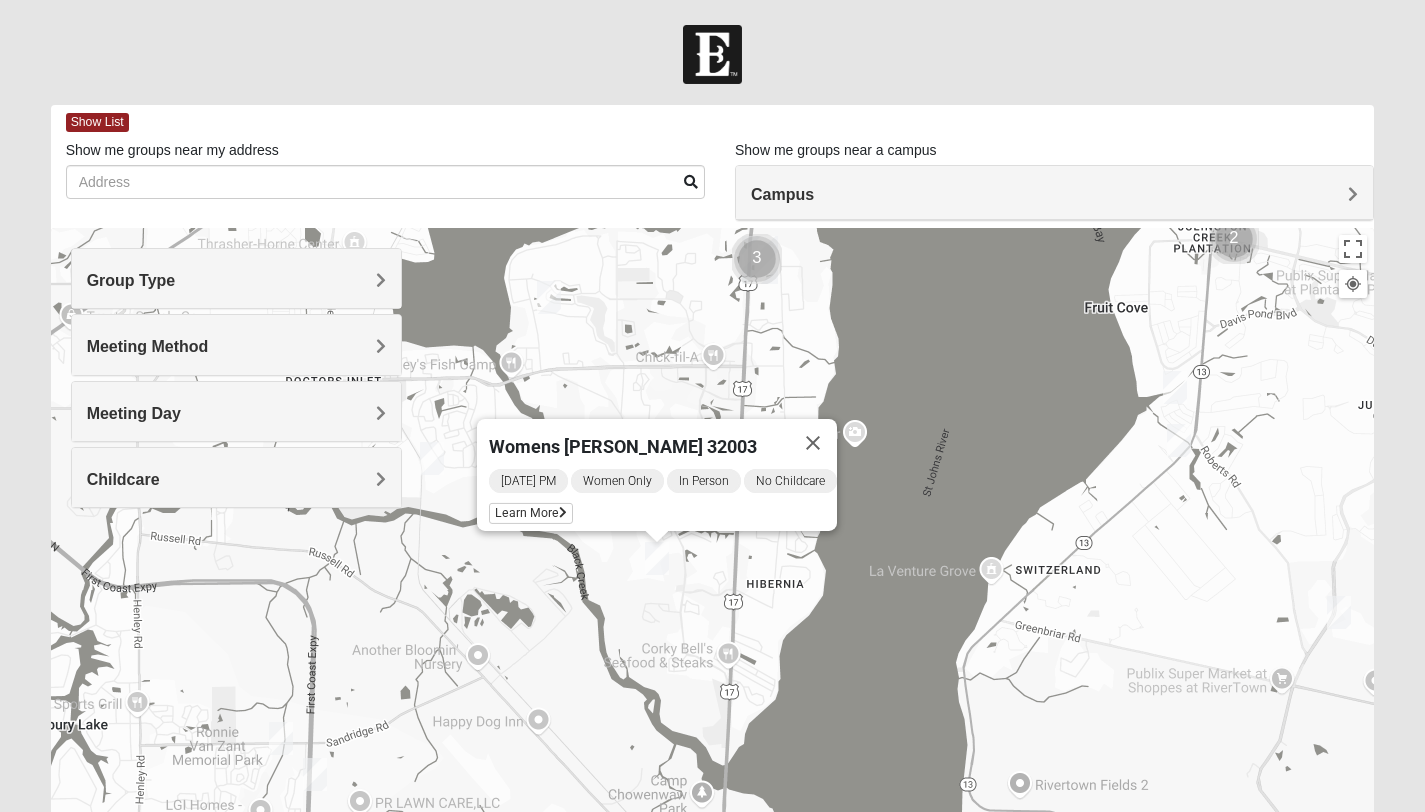 click on "Womens Farley 32003          Tuesday PM      Women Only      In Person      No Childcare Learn More" at bounding box center [713, 628] 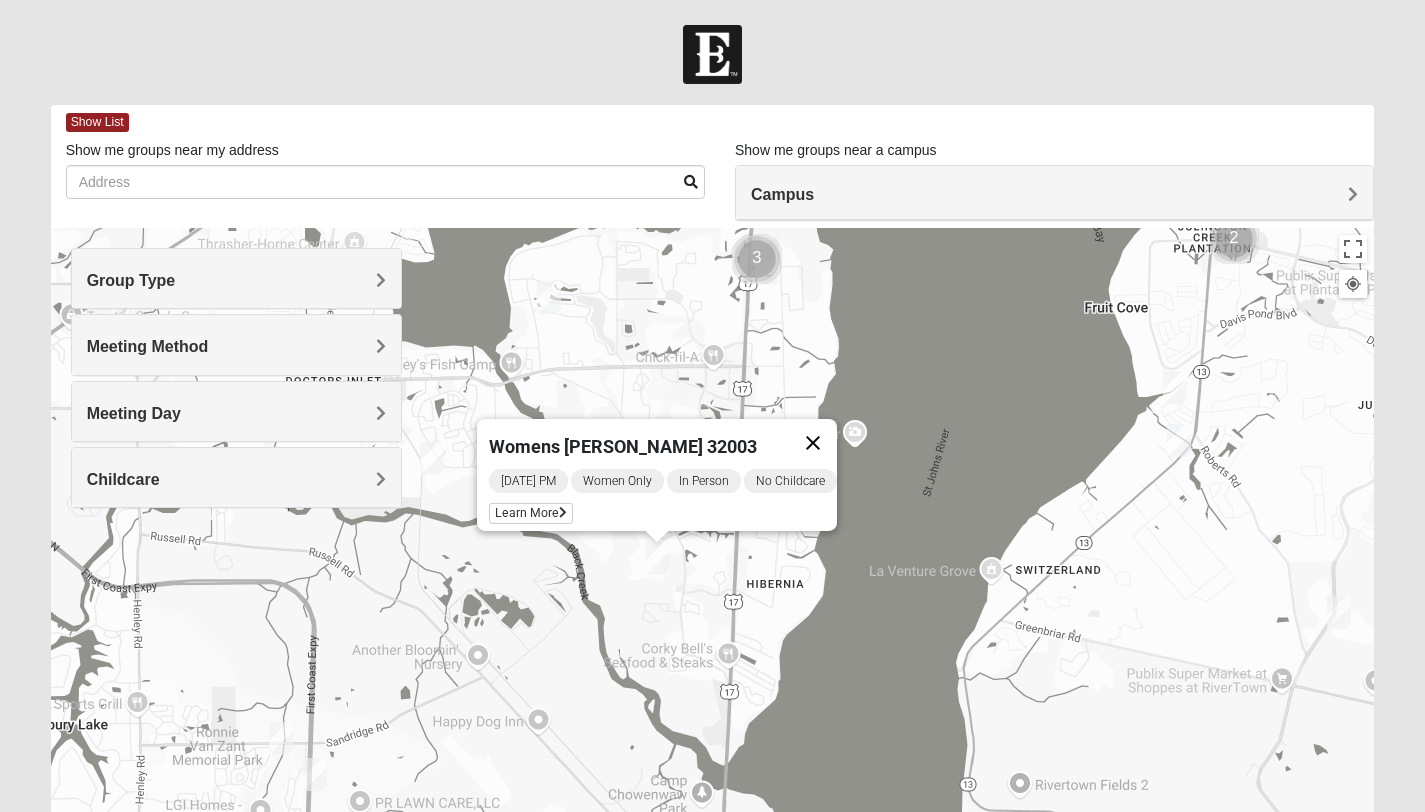 click at bounding box center [813, 443] 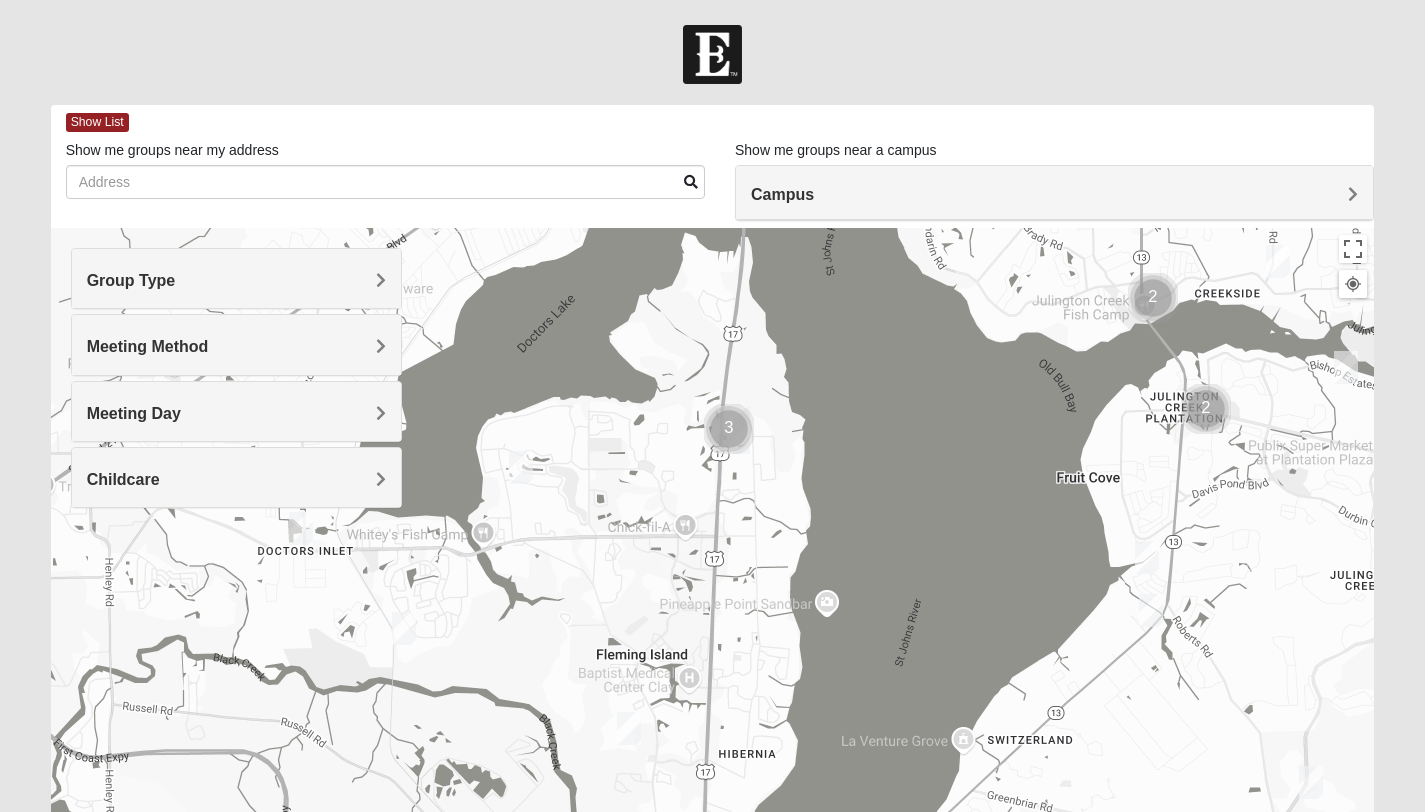 drag, startPoint x: 792, startPoint y: 393, endPoint x: 763, endPoint y: 565, distance: 174.42764 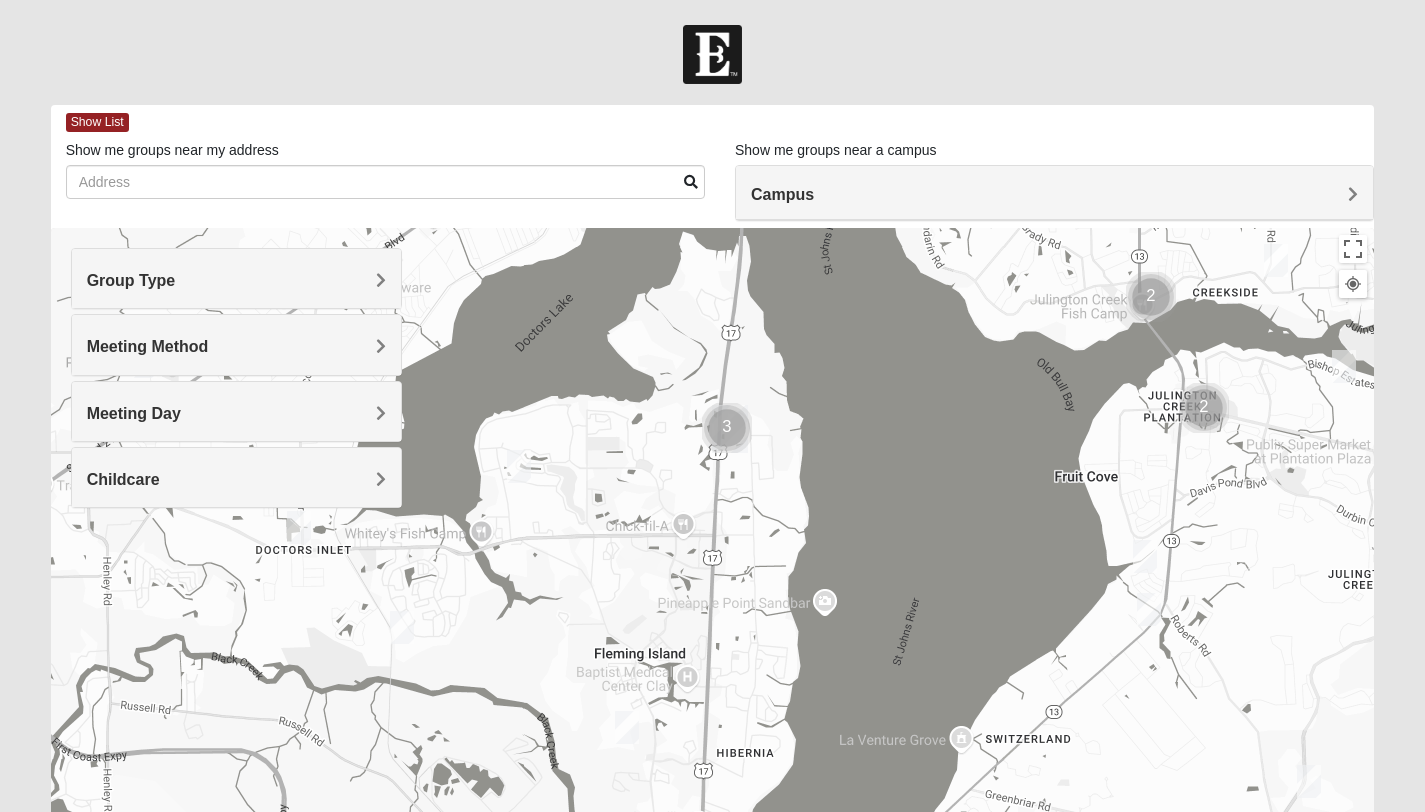 click at bounding box center [727, 428] 